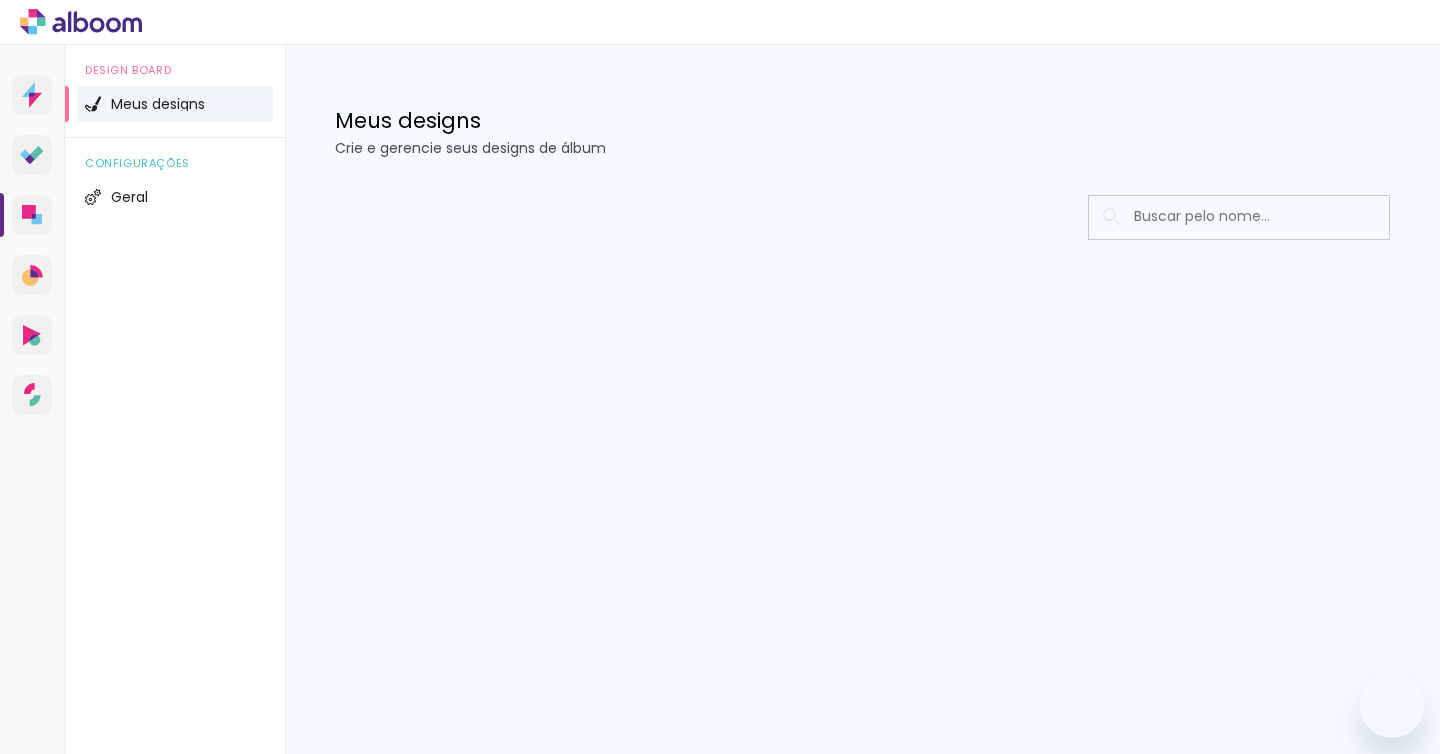 scroll, scrollTop: 0, scrollLeft: 0, axis: both 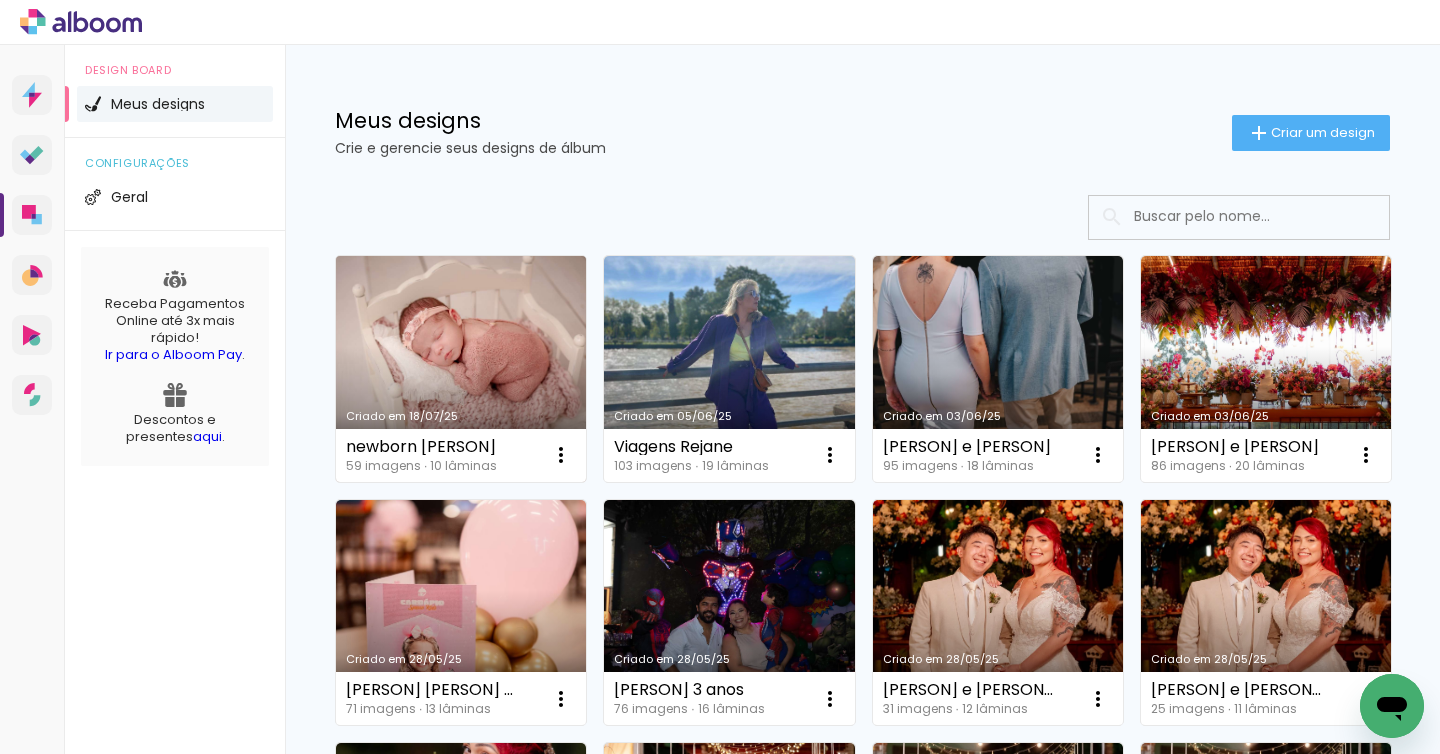 click on "Criado em 18/07/25" at bounding box center (461, 369) 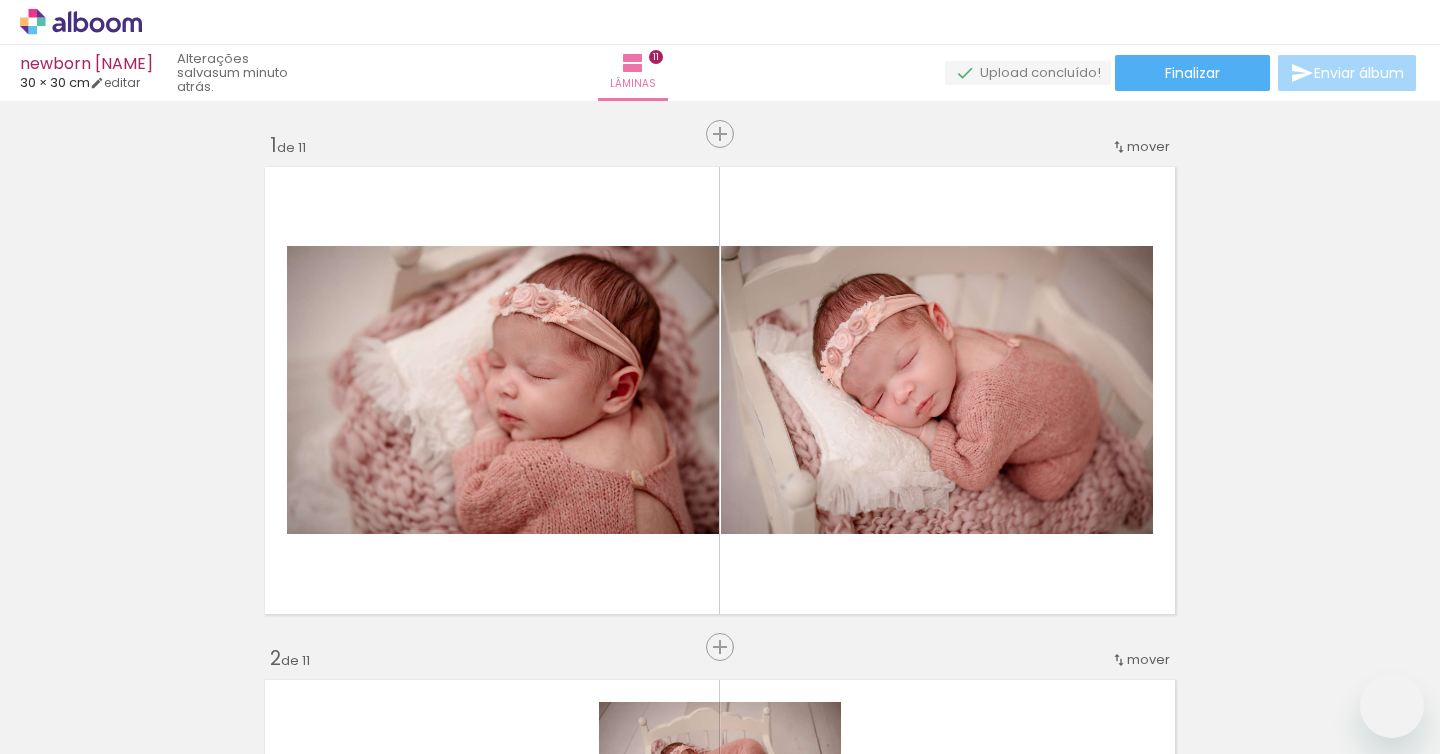 scroll, scrollTop: 0, scrollLeft: 0, axis: both 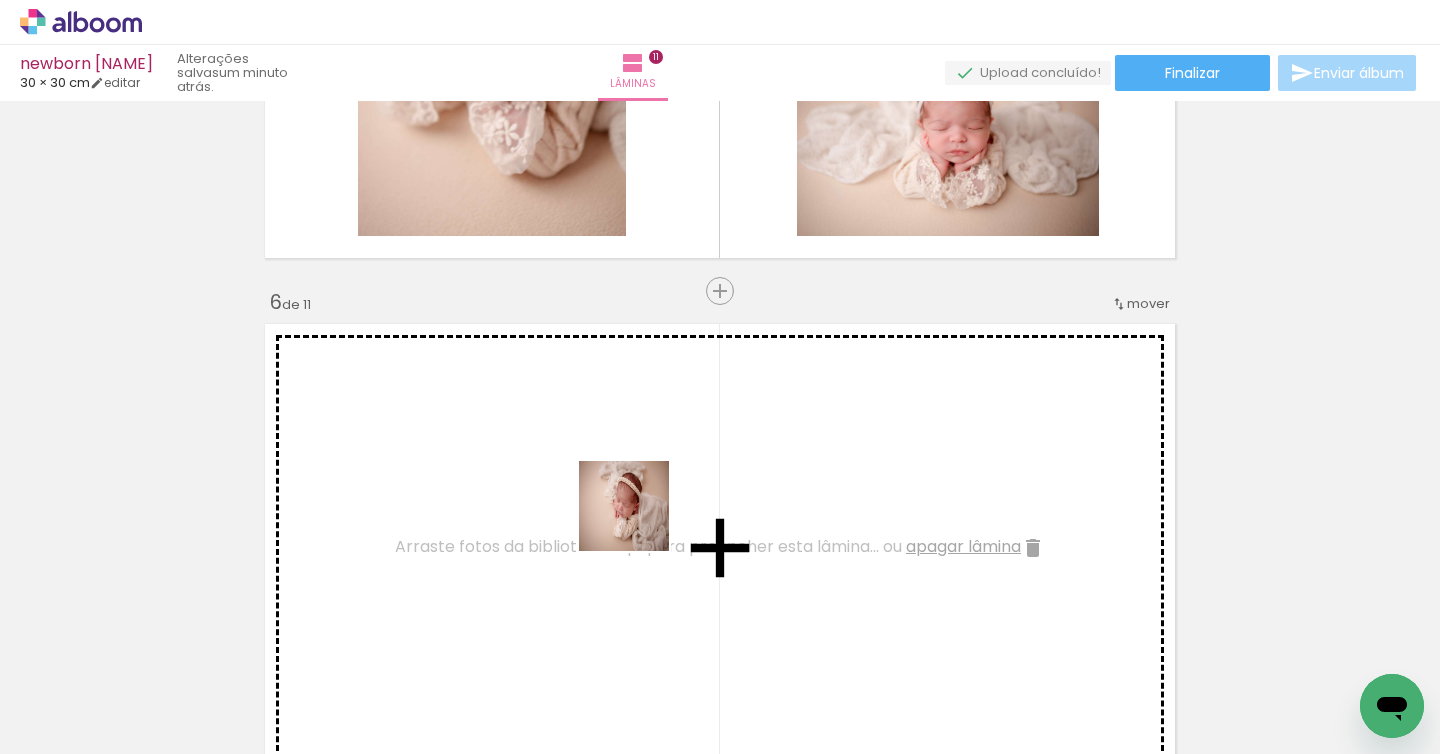 drag, startPoint x: 642, startPoint y: 687, endPoint x: 639, endPoint y: 520, distance: 167.02695 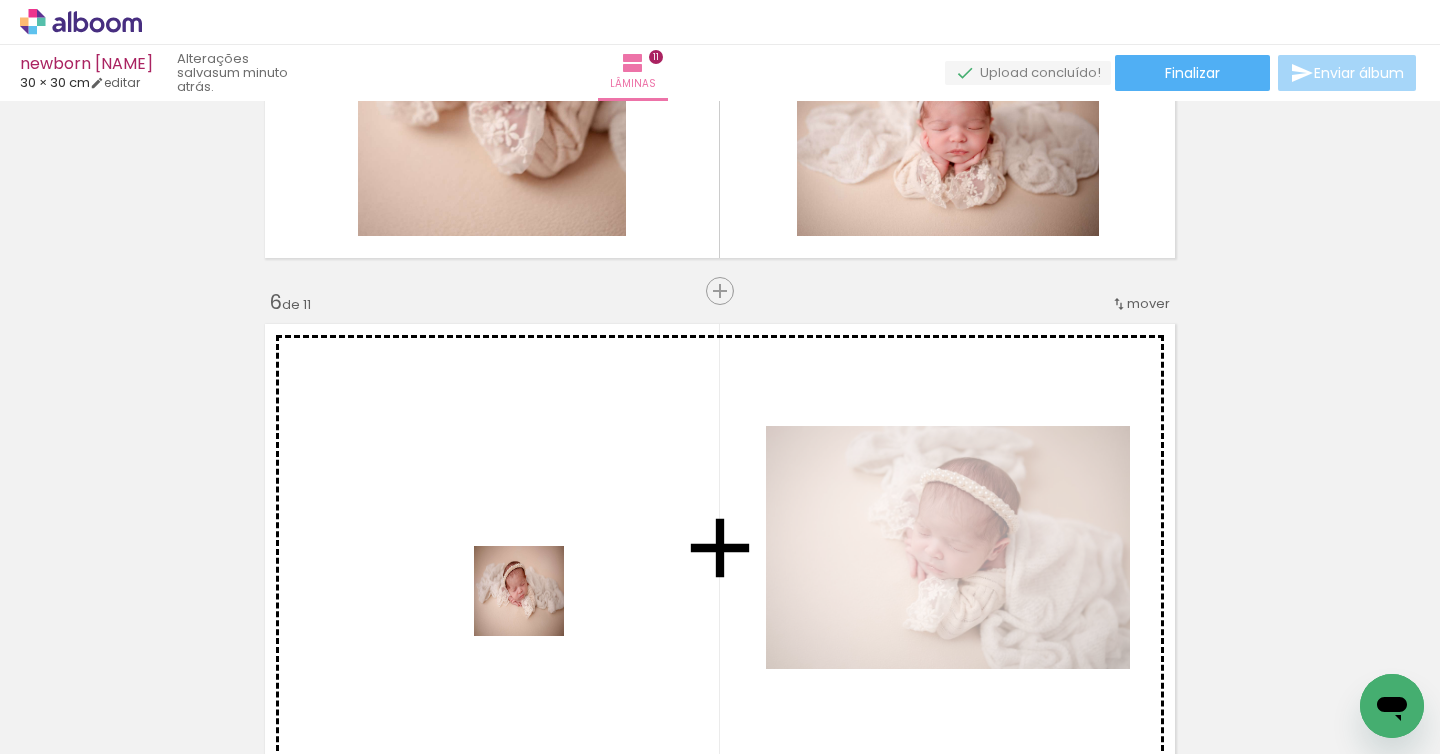 drag, startPoint x: 530, startPoint y: 683, endPoint x: 529, endPoint y: 528, distance: 155.00322 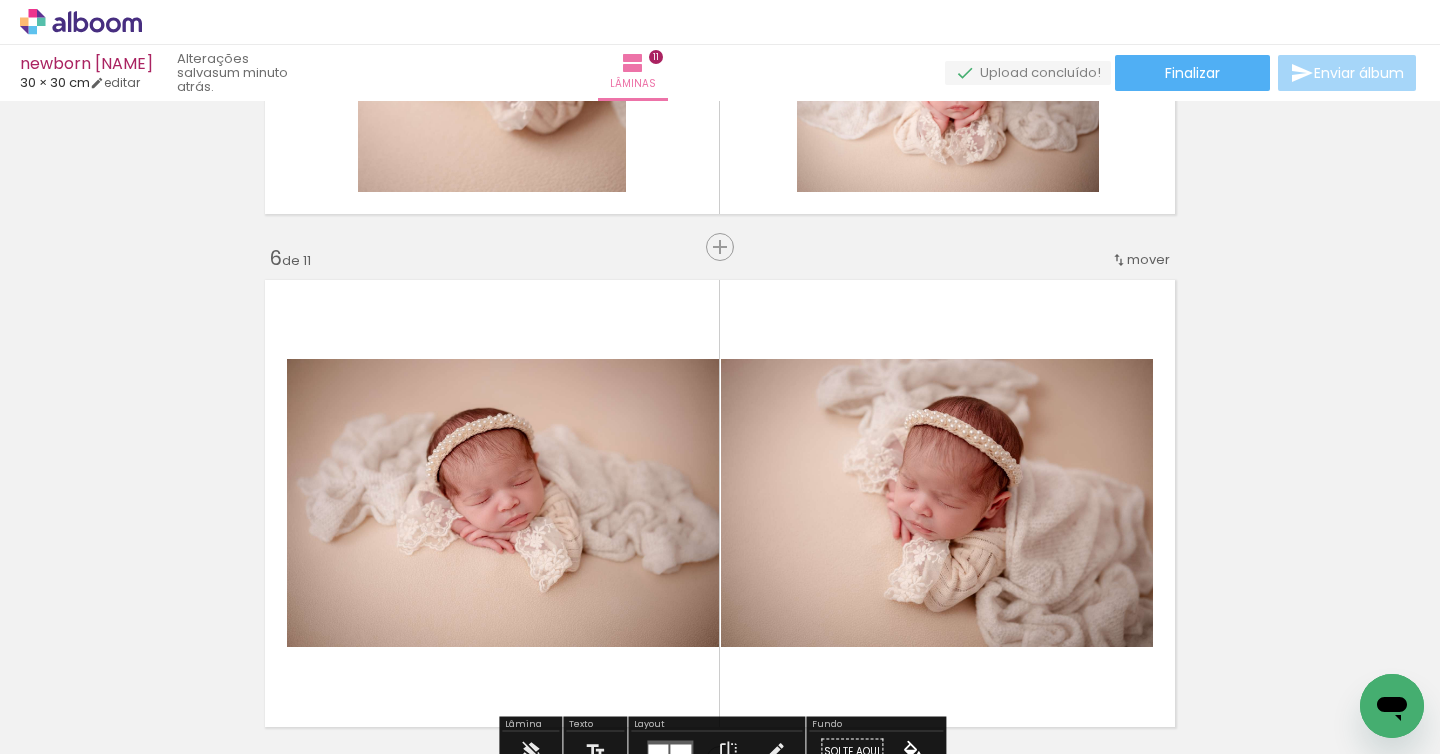 scroll, scrollTop: 2458, scrollLeft: 0, axis: vertical 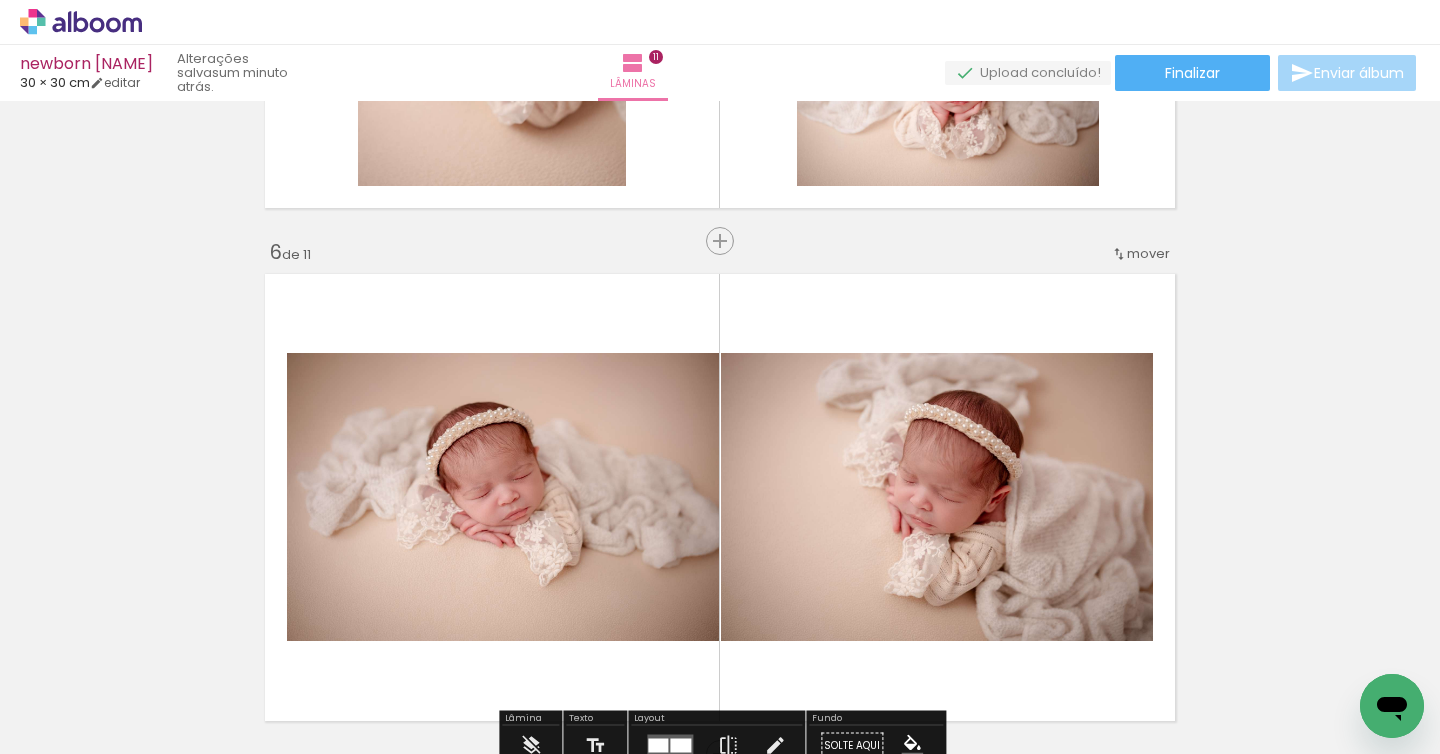click at bounding box center [-154, 687] 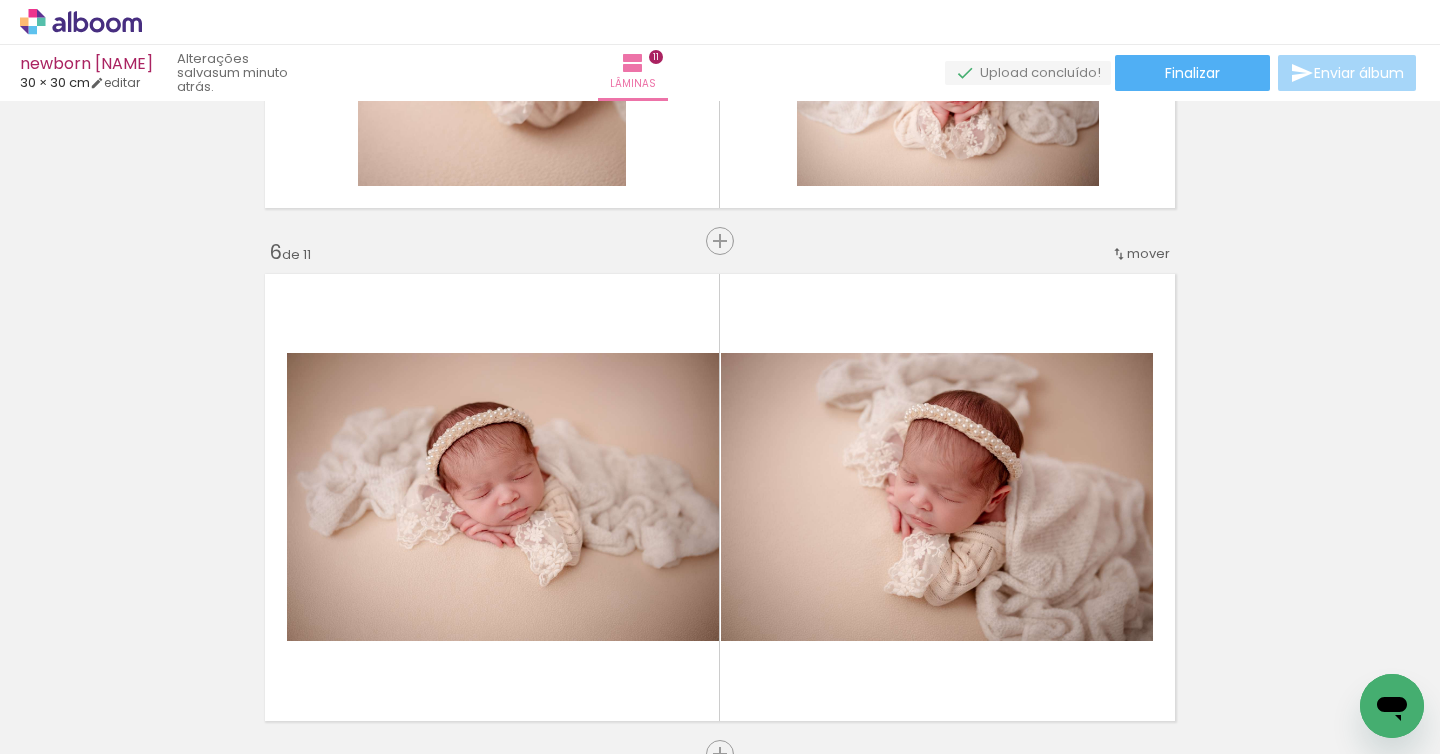 scroll, scrollTop: 0, scrollLeft: 1790, axis: horizontal 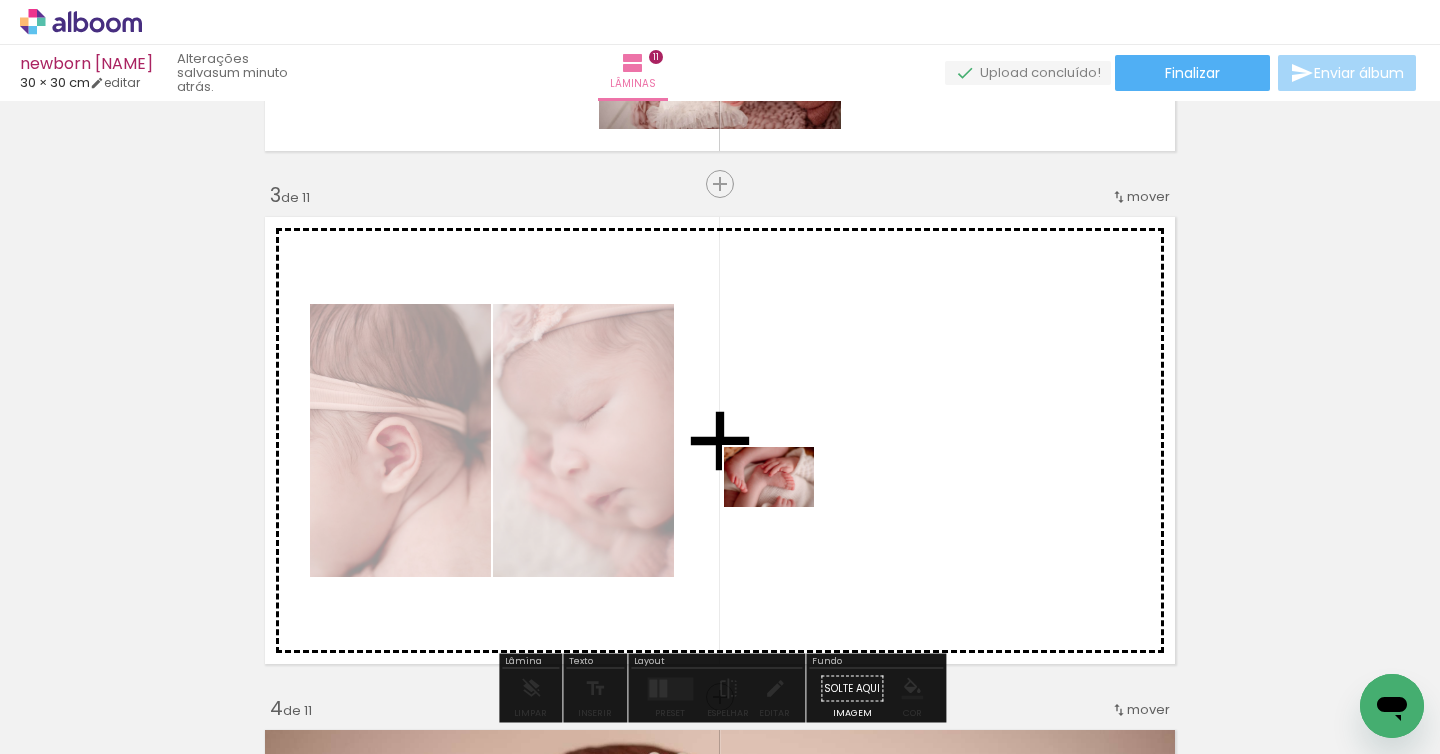 drag, startPoint x: 796, startPoint y: 706, endPoint x: 784, endPoint y: 507, distance: 199.36148 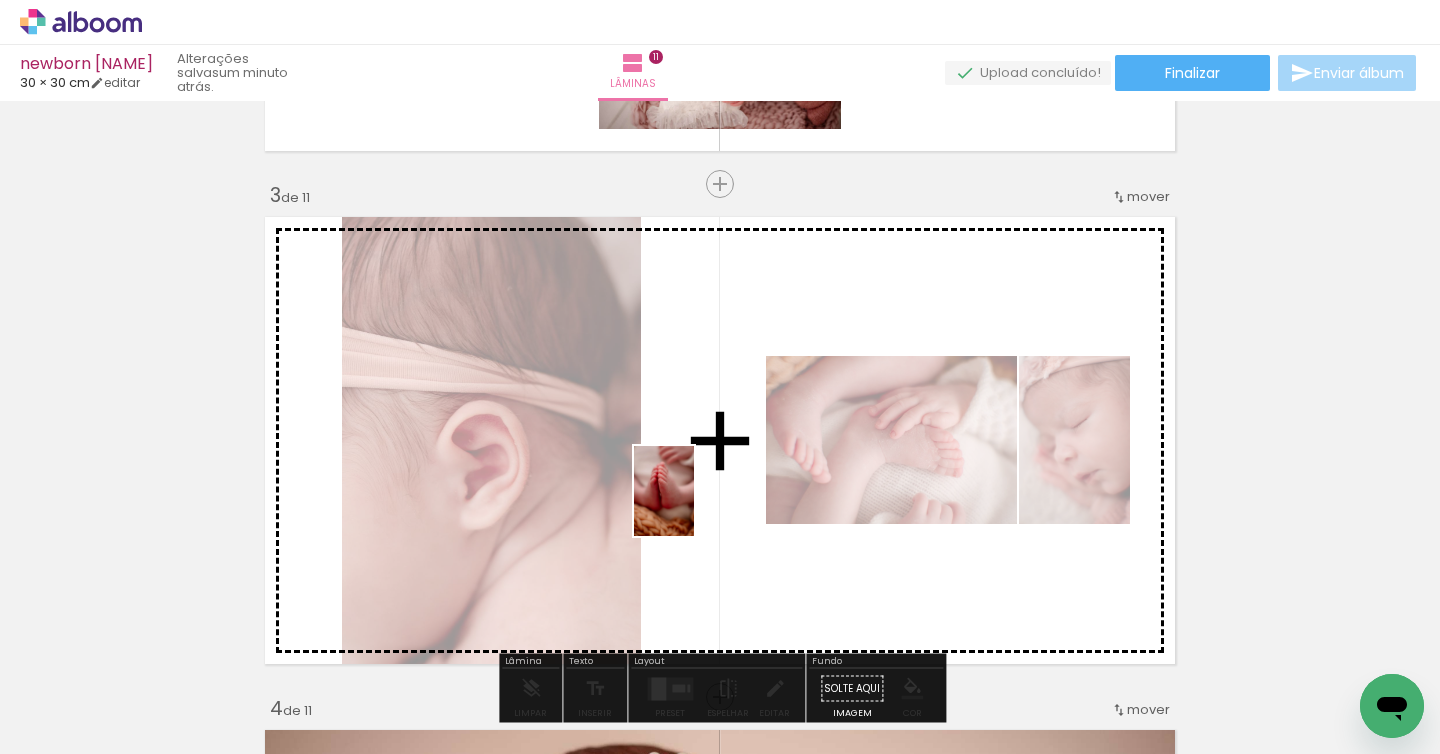 drag, startPoint x: 890, startPoint y: 712, endPoint x: 919, endPoint y: 647, distance: 71.17584 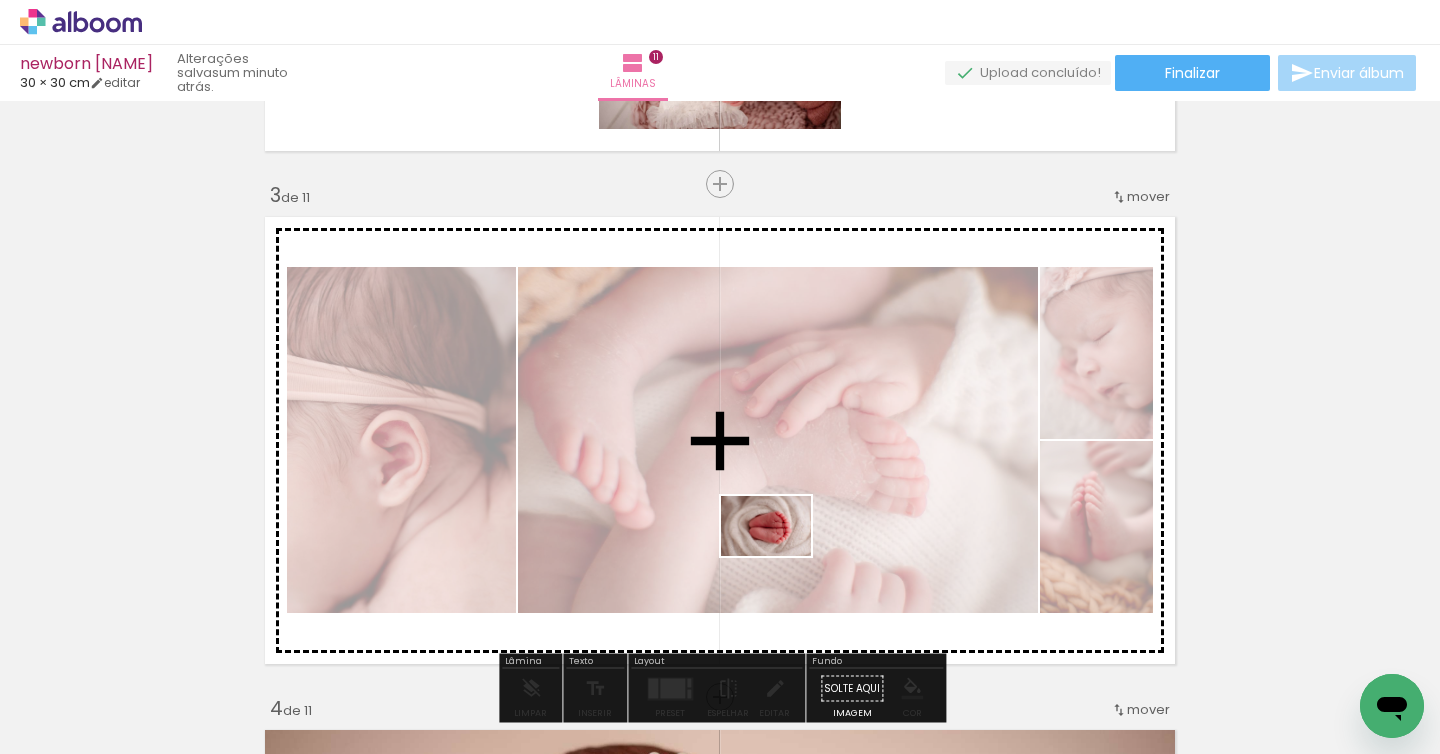 drag, startPoint x: 992, startPoint y: 685, endPoint x: 779, endPoint y: 555, distance: 249.53757 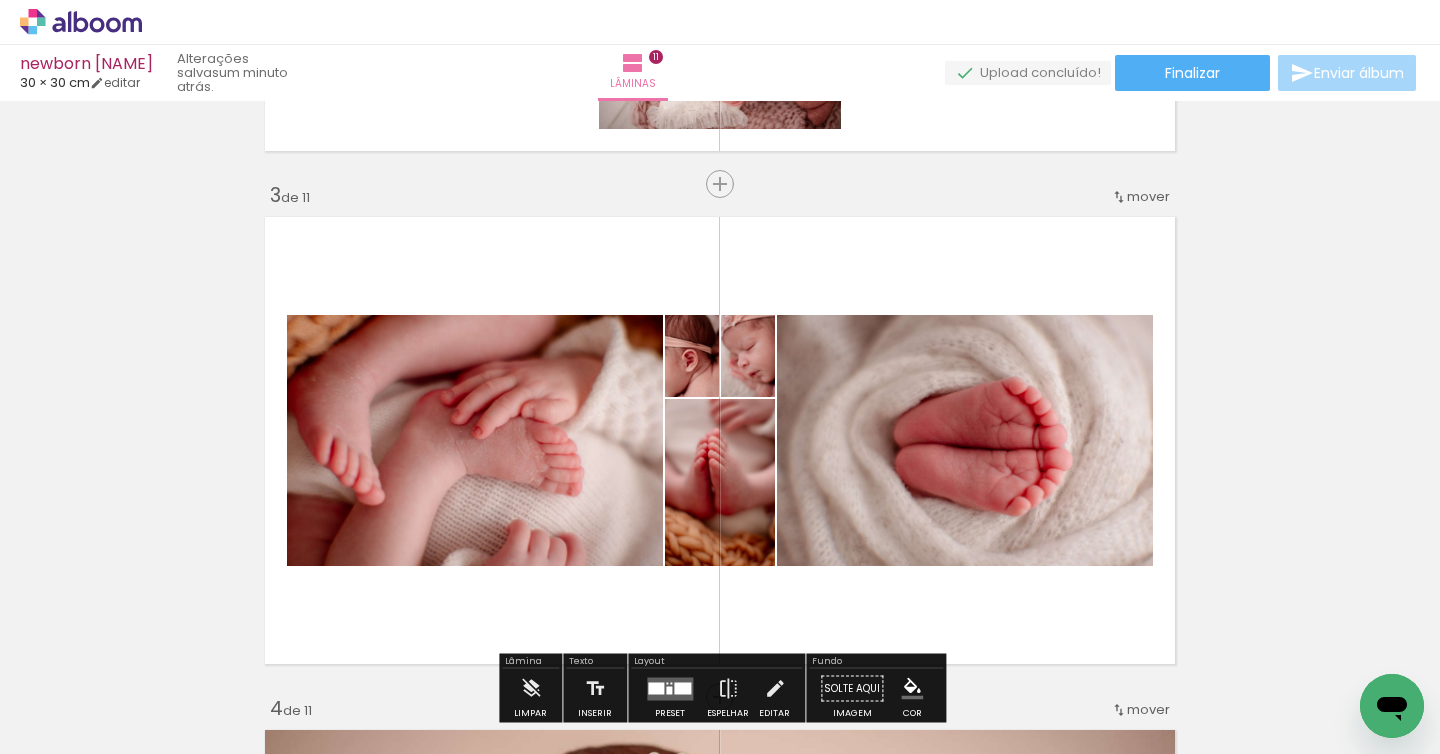 click at bounding box center [1098, 686] 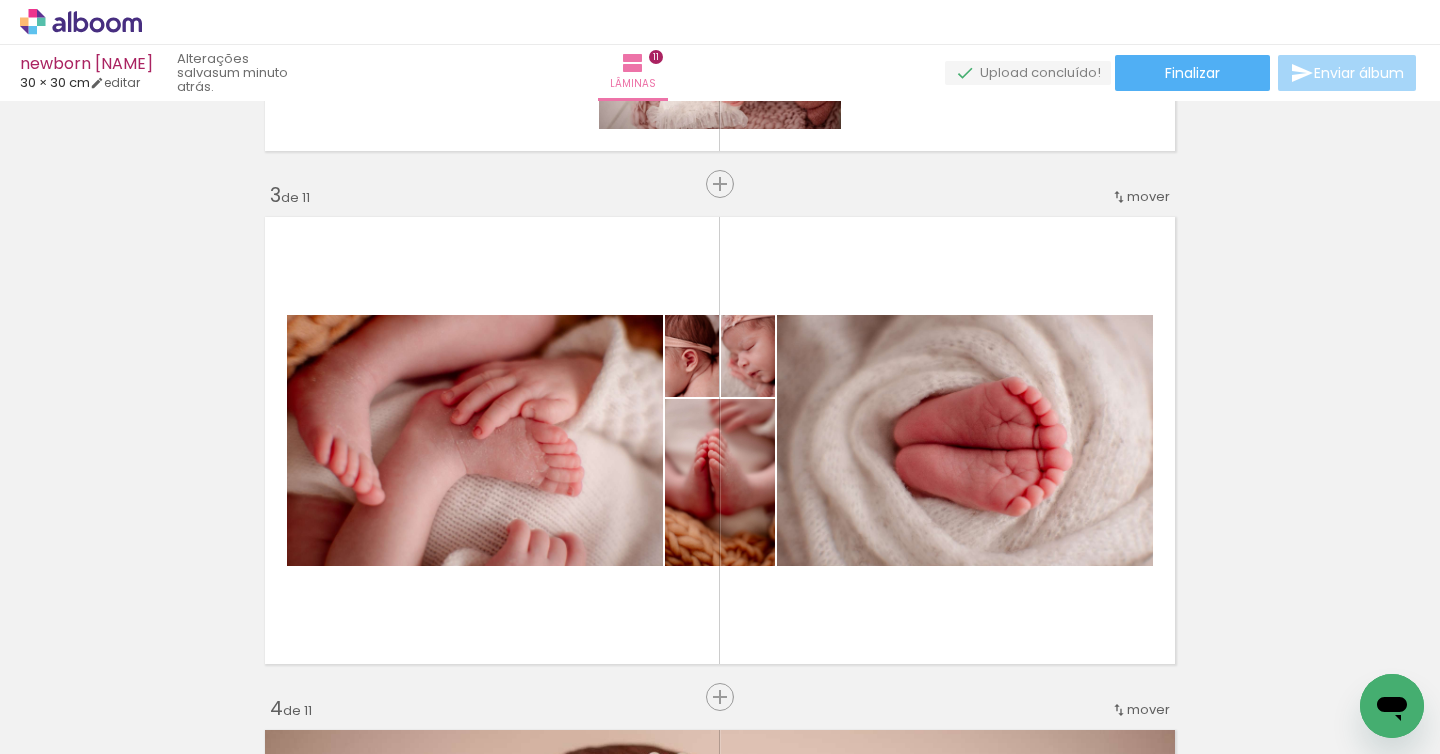 scroll, scrollTop: 0, scrollLeft: 0, axis: both 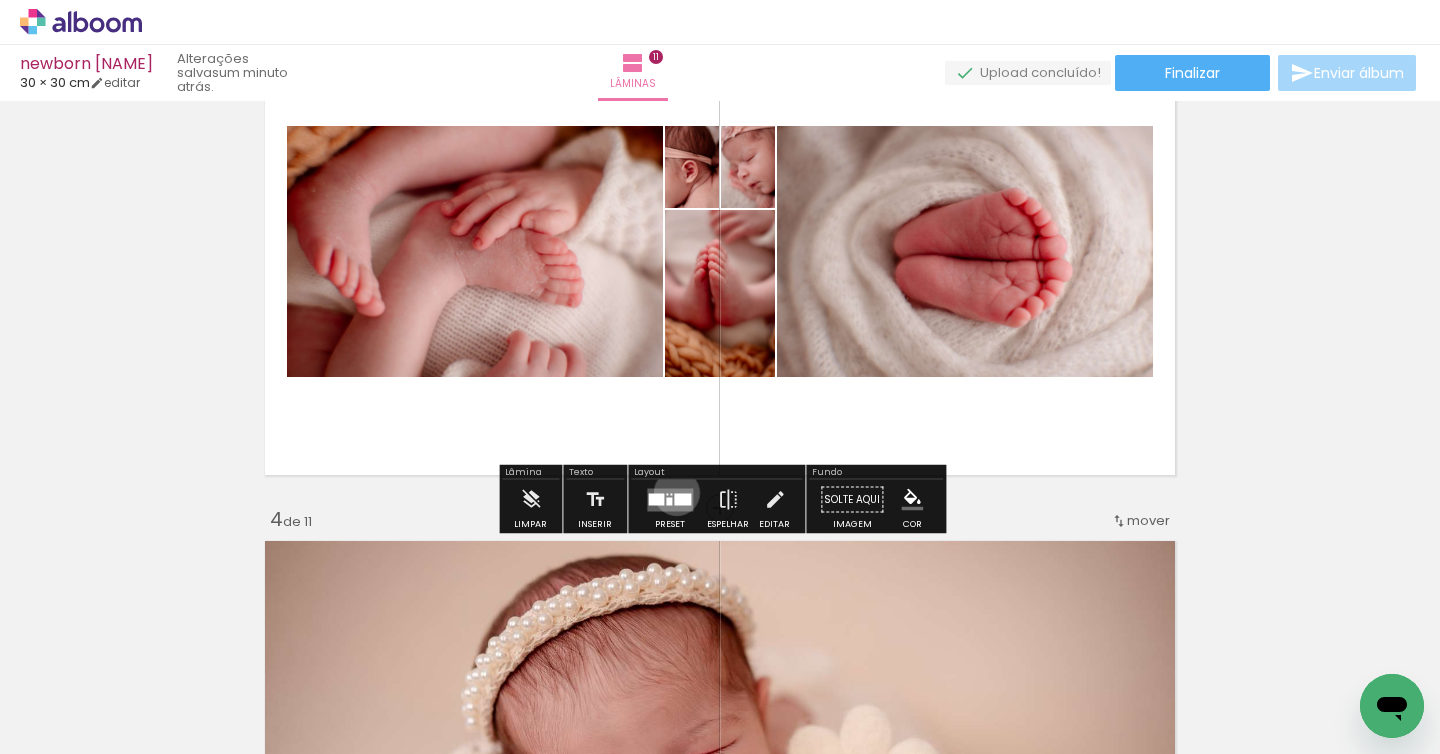 drag, startPoint x: 672, startPoint y: 492, endPoint x: 672, endPoint y: 552, distance: 60 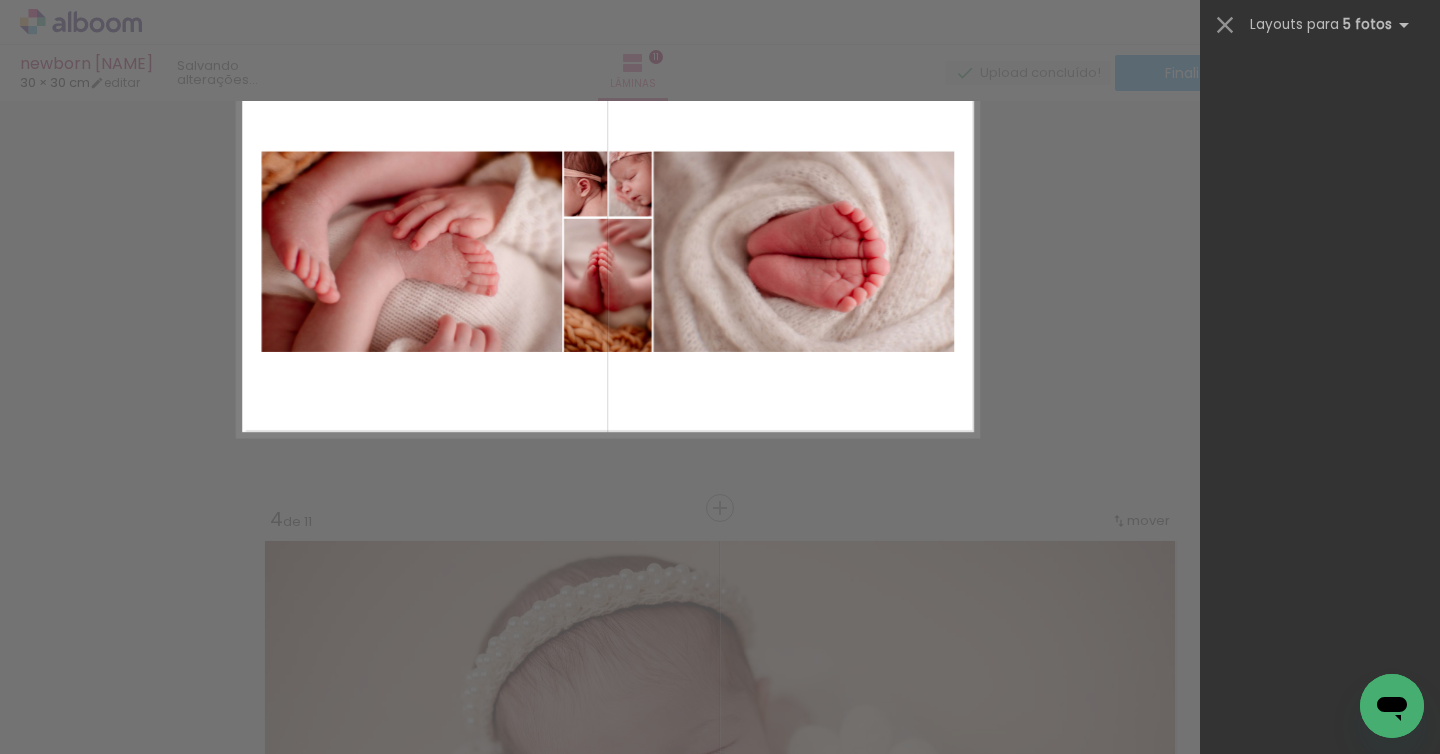 scroll, scrollTop: 0, scrollLeft: 0, axis: both 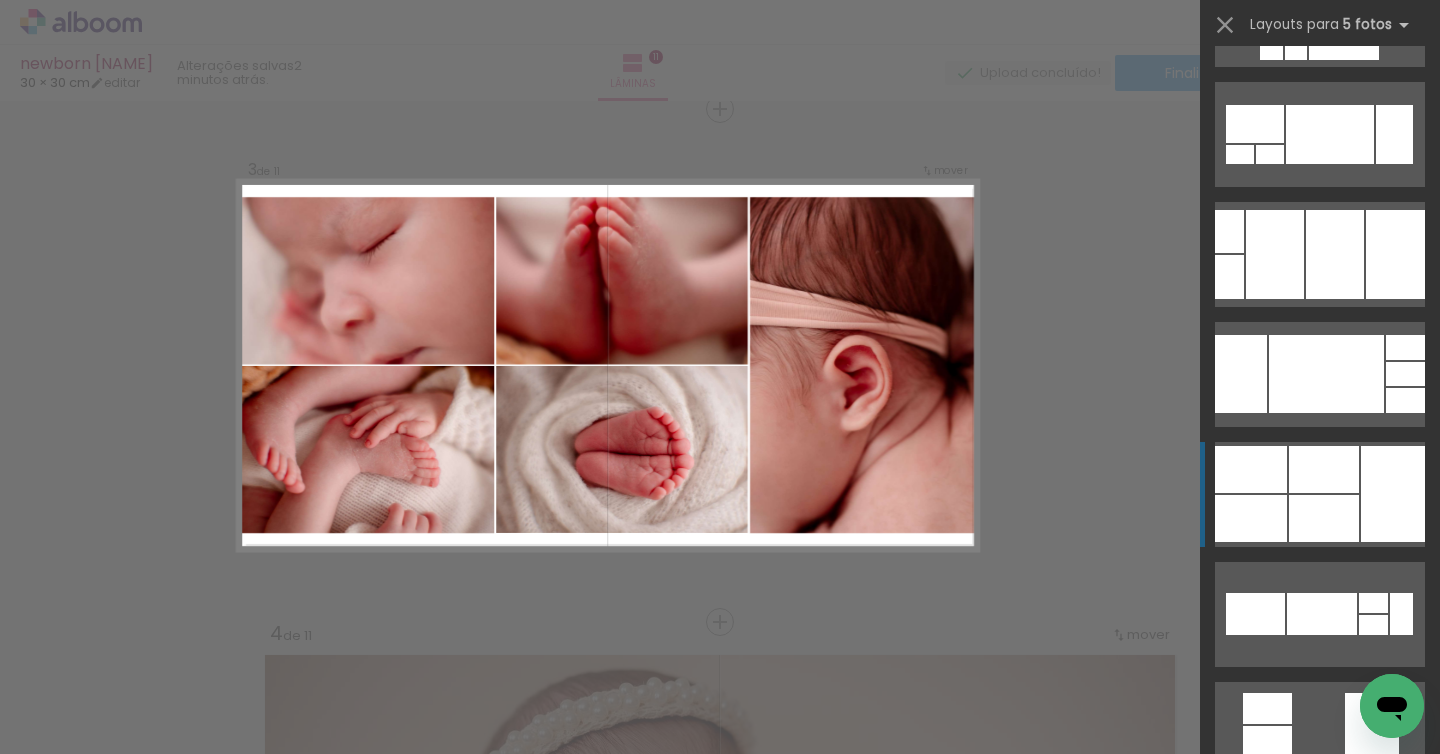 click at bounding box center (1320, -106) 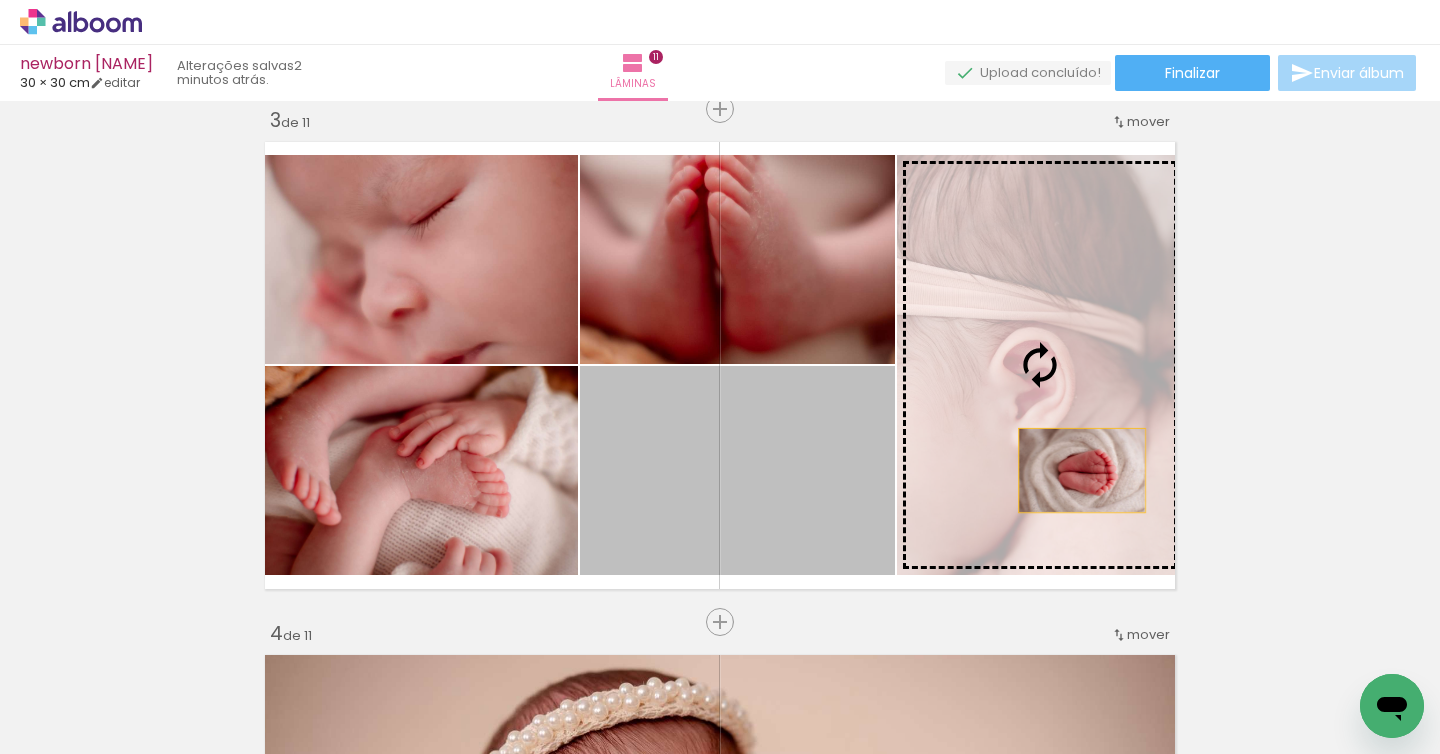 drag, startPoint x: 833, startPoint y: 501, endPoint x: 1082, endPoint y: 470, distance: 250.9223 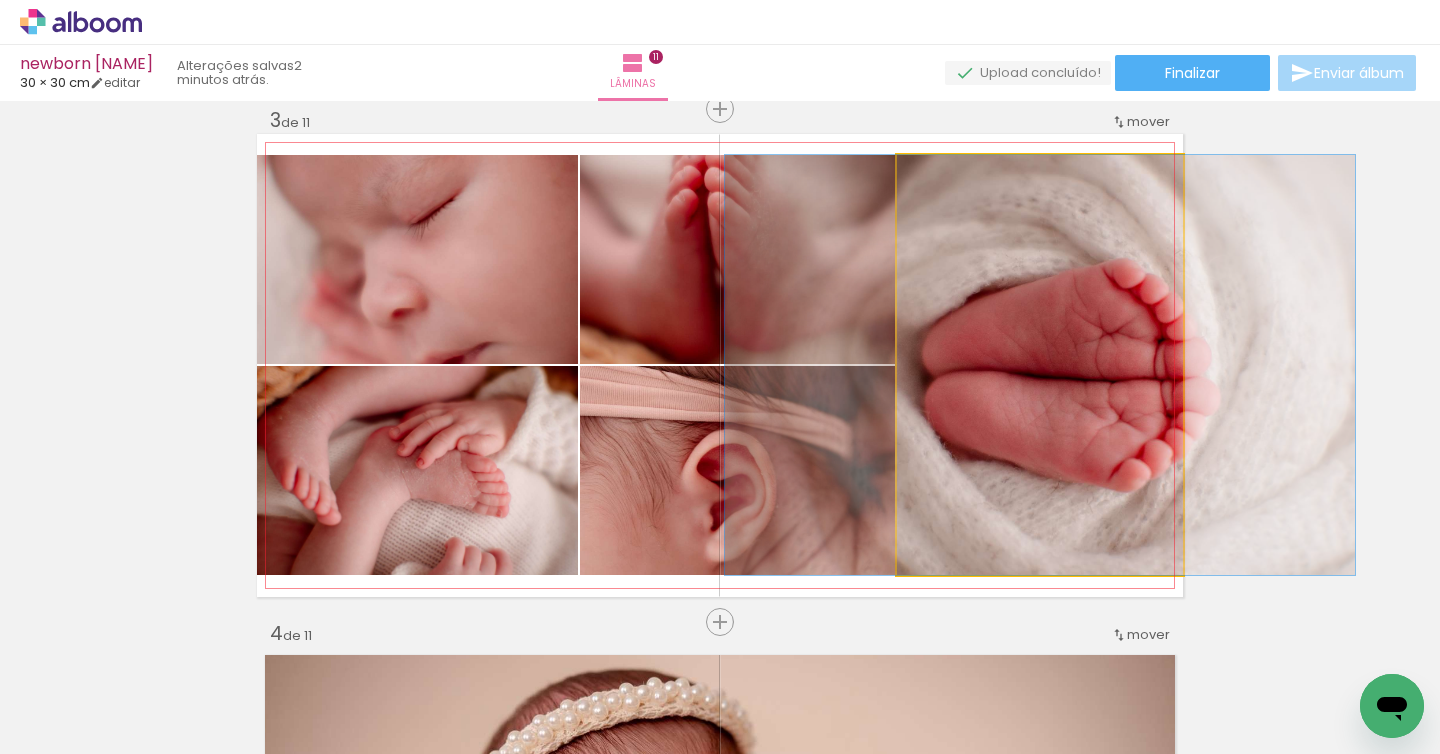 click 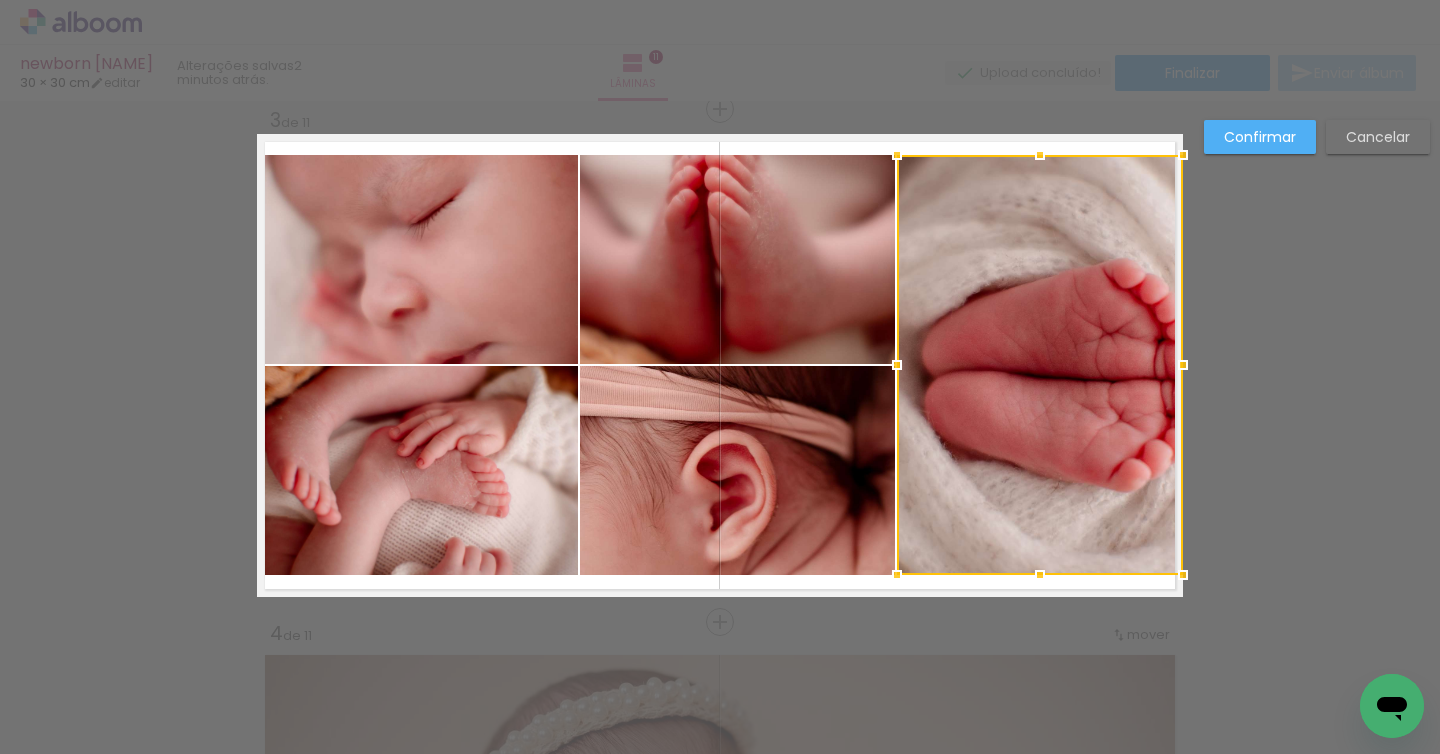 click at bounding box center (1040, 365) 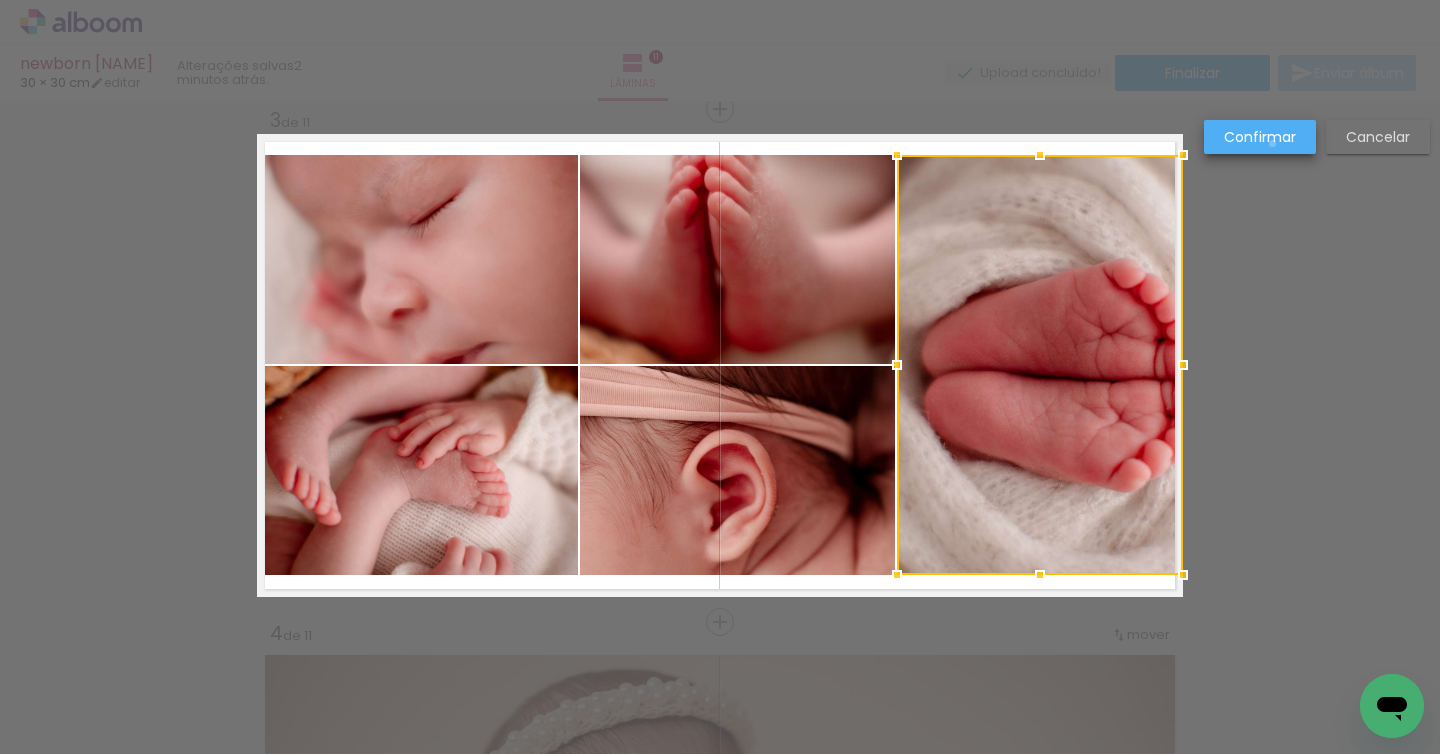 click on "Confirmar" at bounding box center [0, 0] 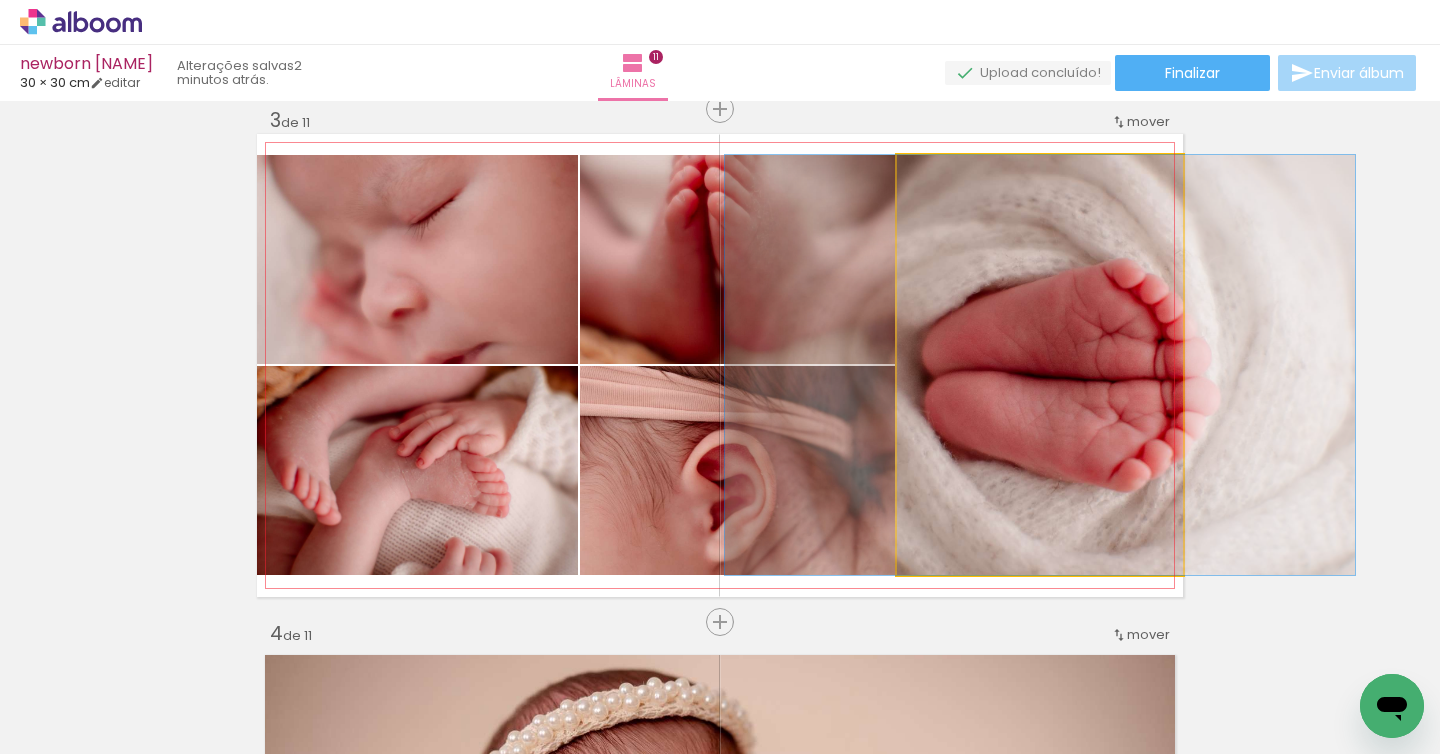 click 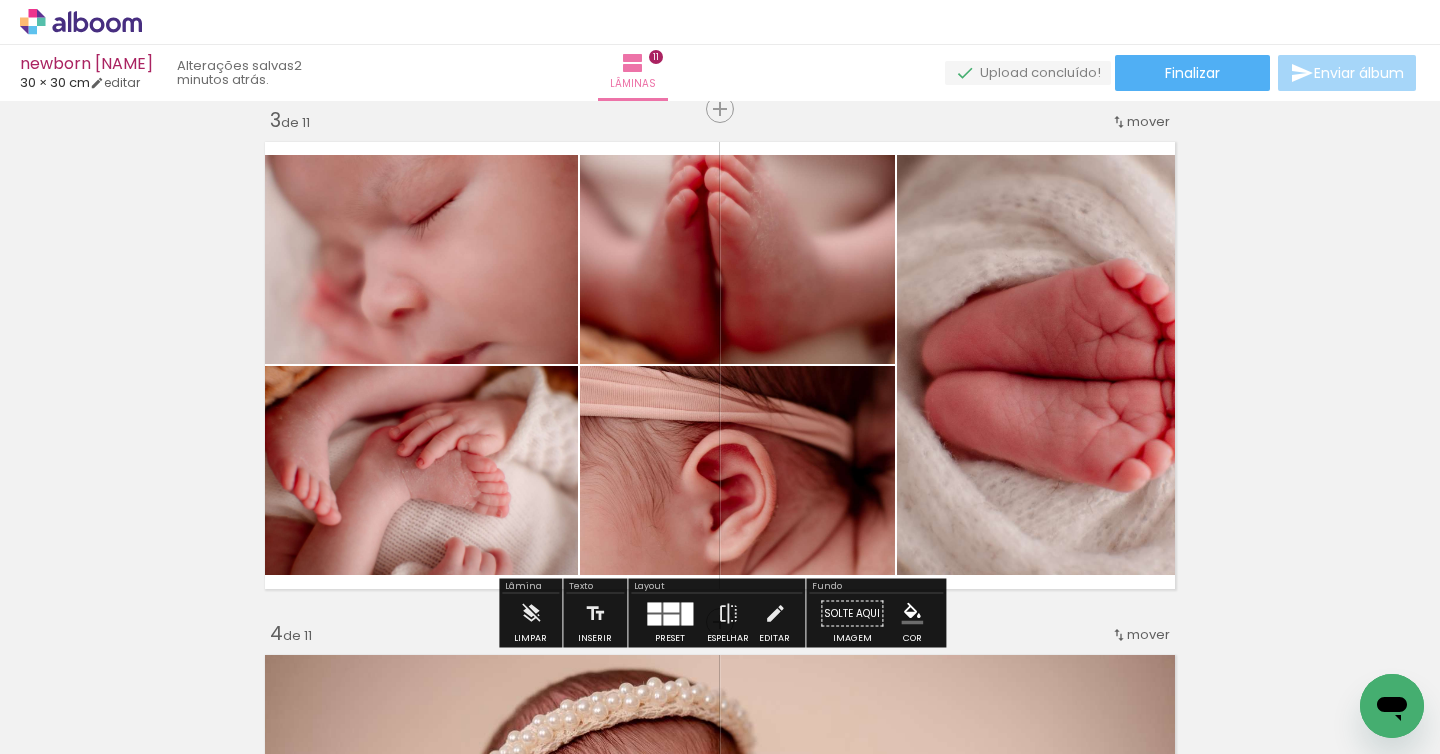 scroll, scrollTop: 1120, scrollLeft: 0, axis: vertical 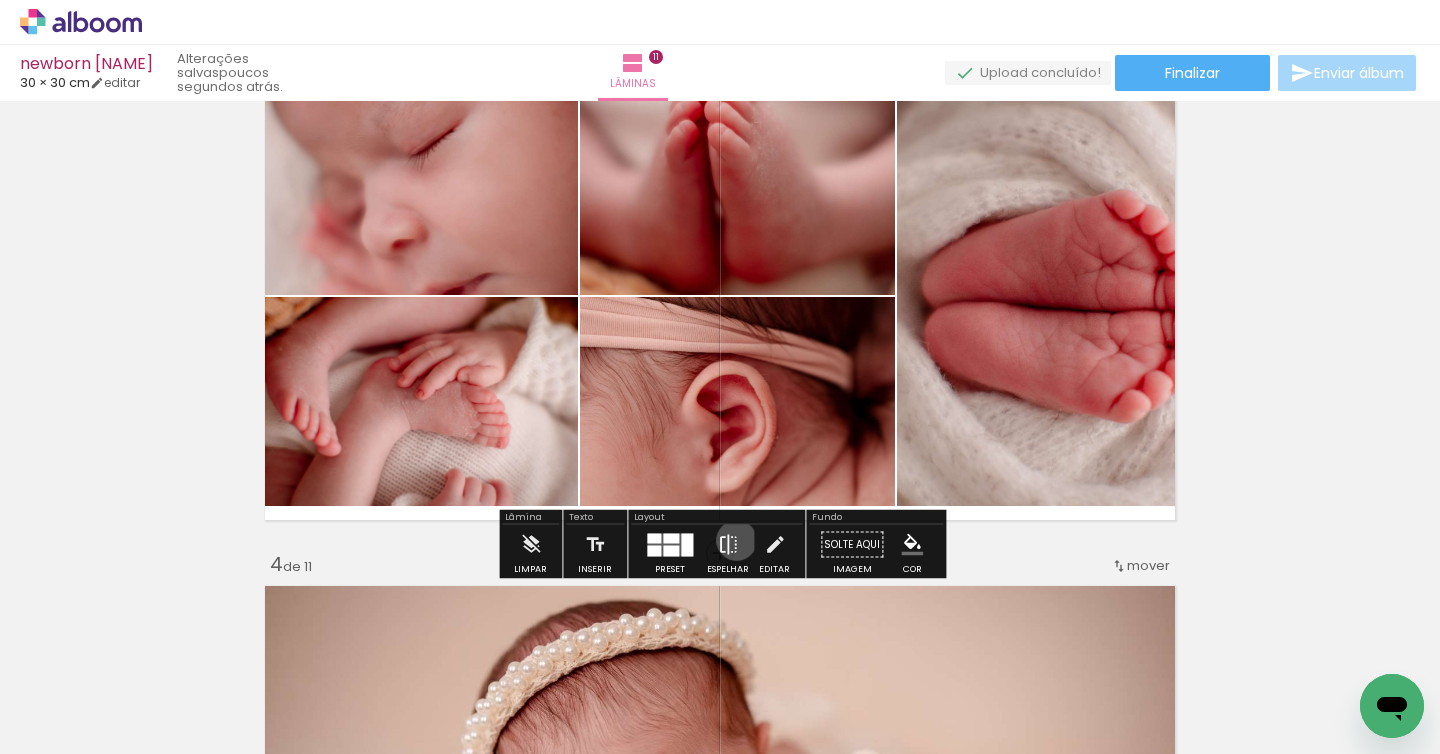 click at bounding box center [728, 545] 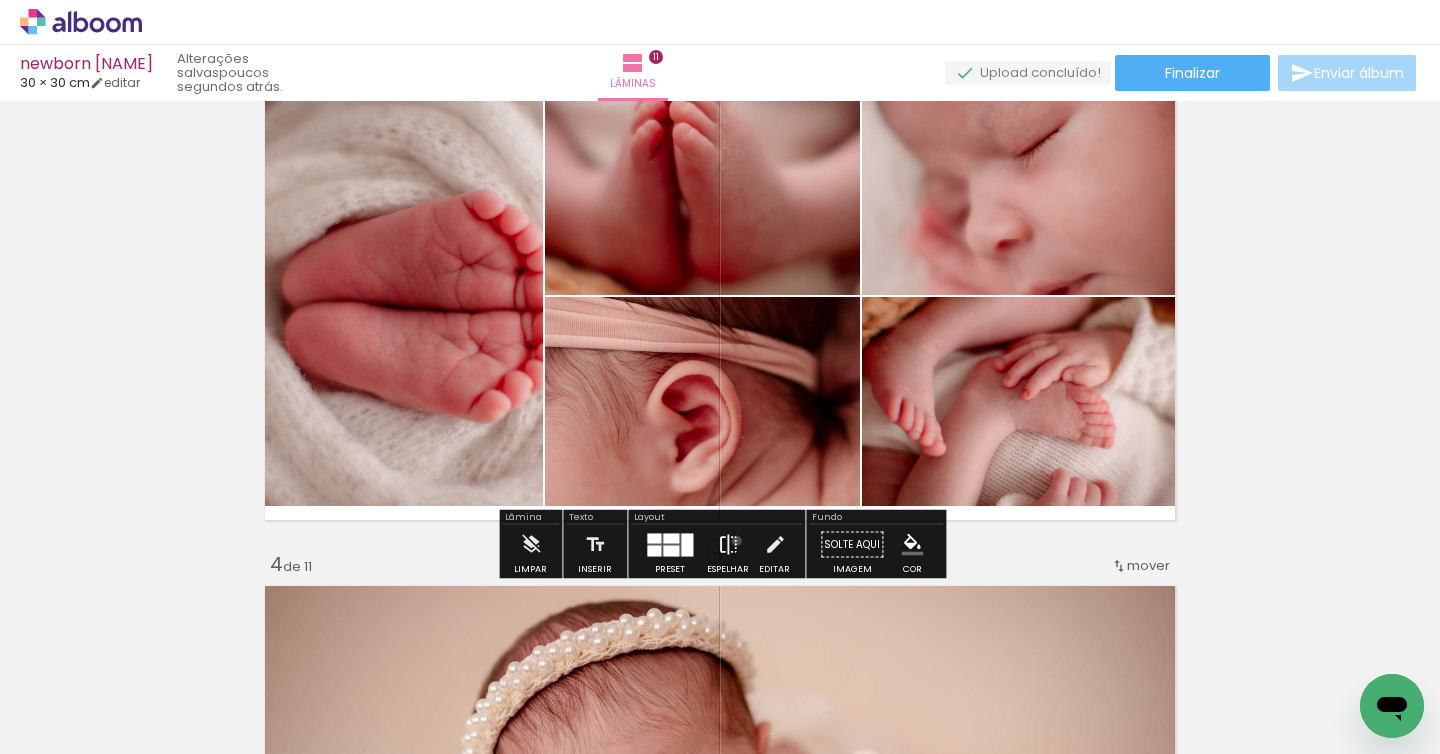 click at bounding box center [728, 545] 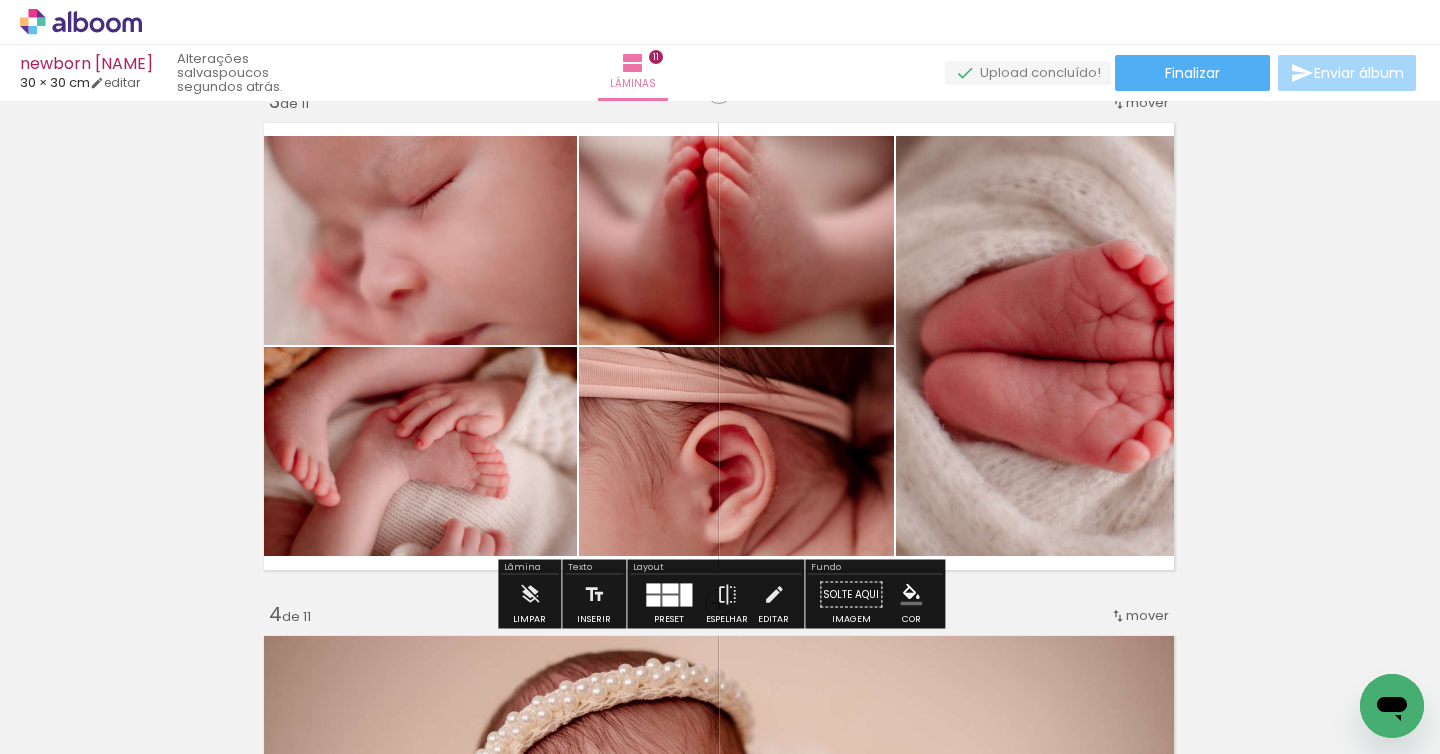 scroll, scrollTop: 1074, scrollLeft: 2, axis: both 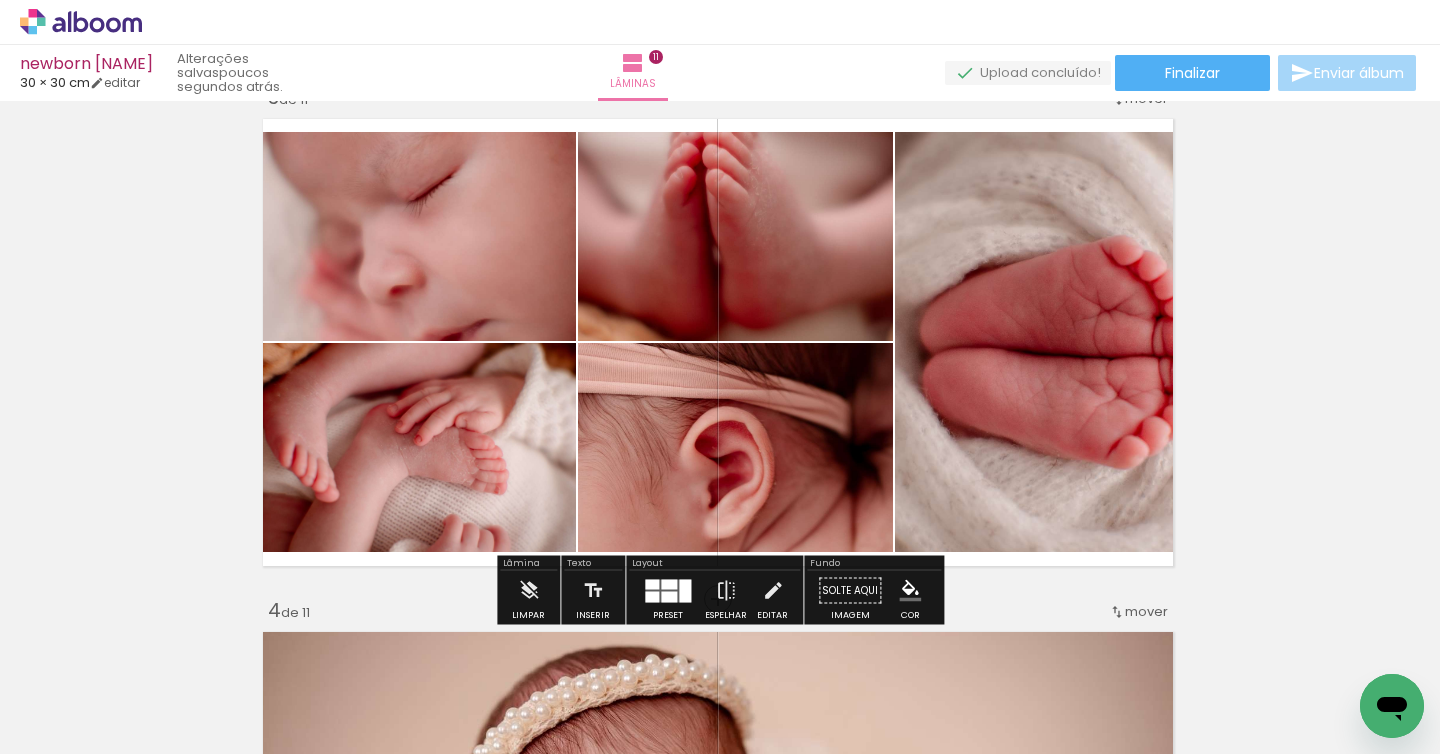 click 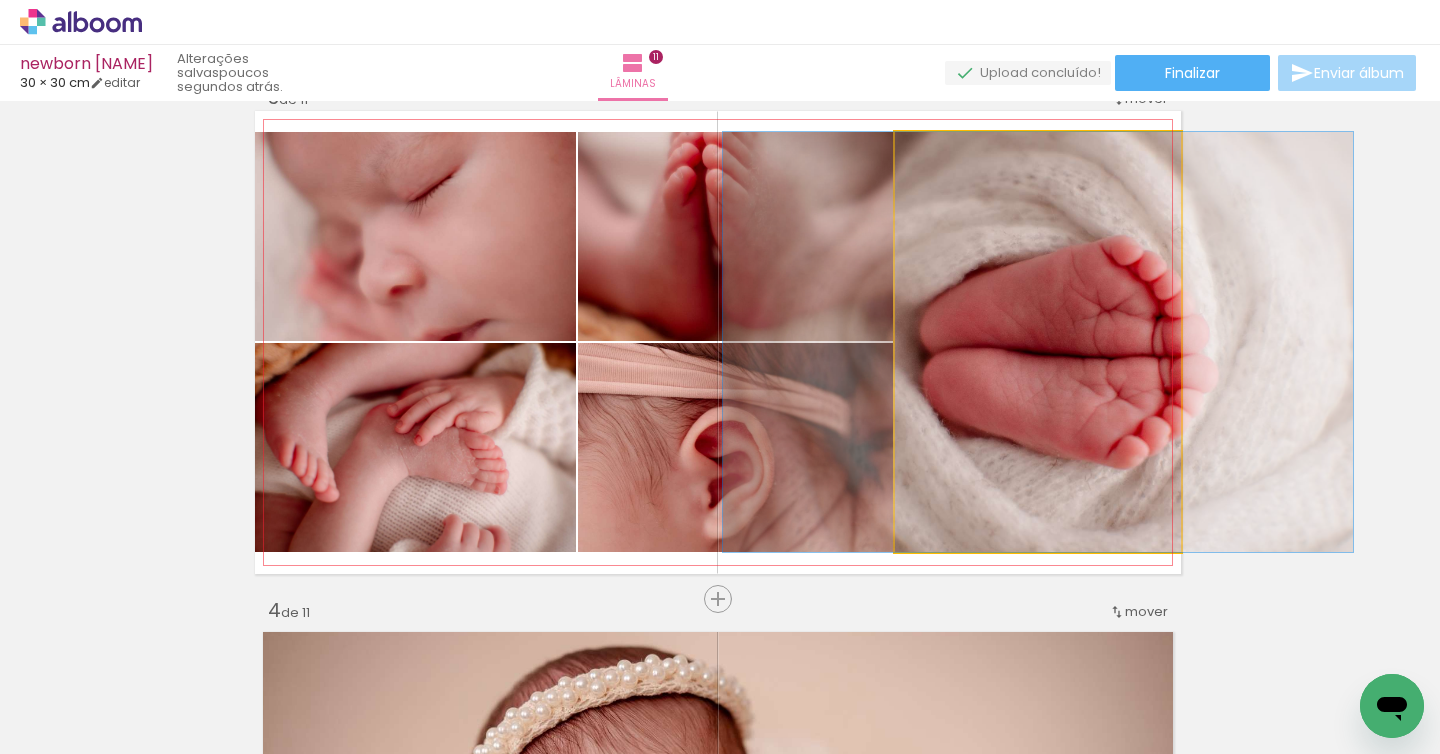 click 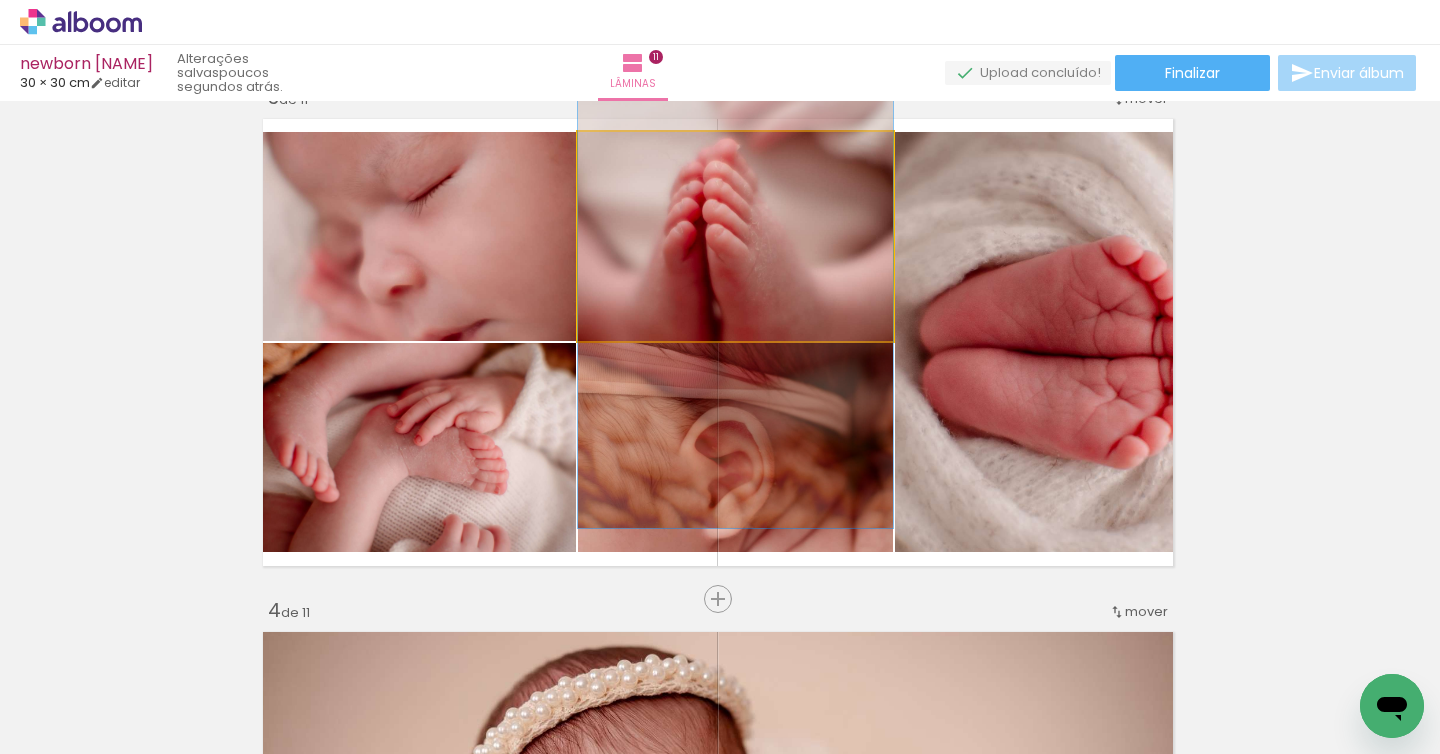 drag, startPoint x: 857, startPoint y: 281, endPoint x: 847, endPoint y: 336, distance: 55.9017 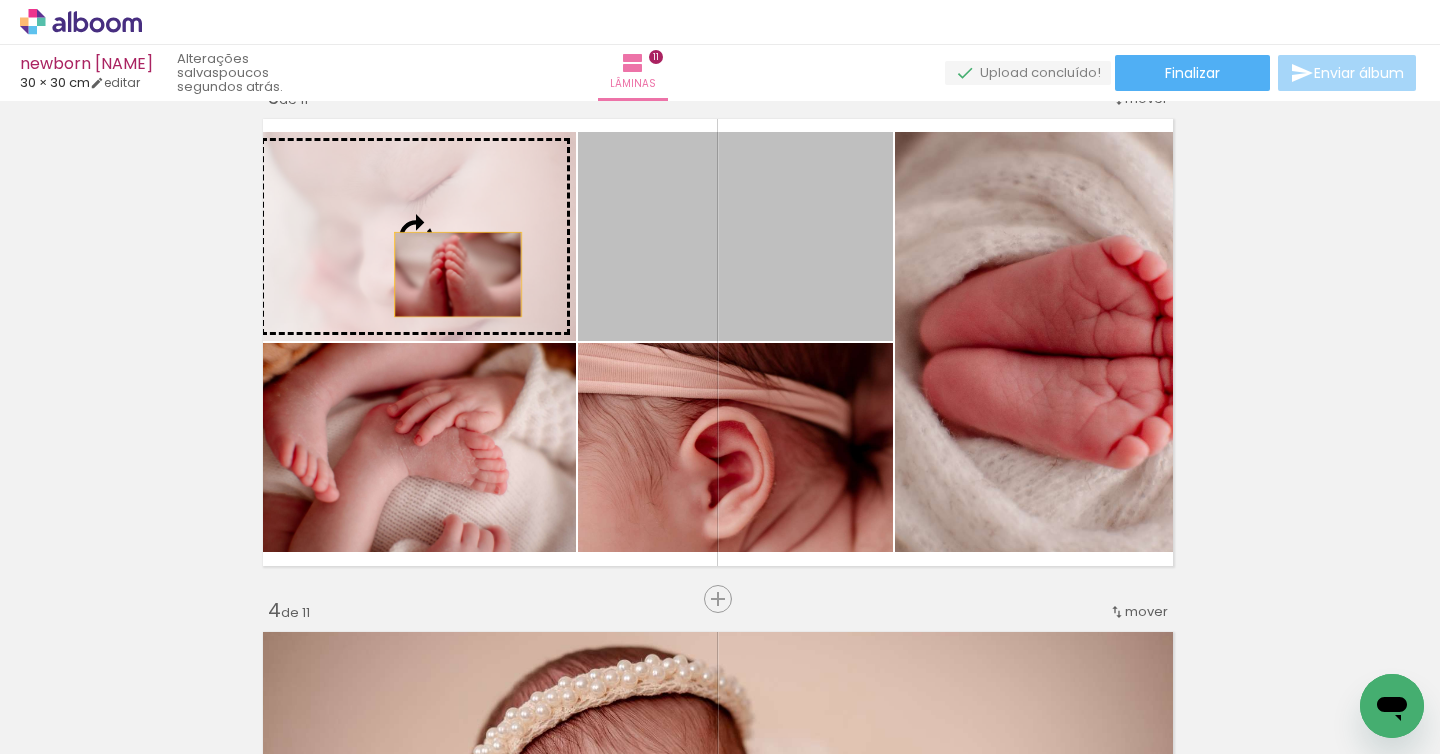 drag, startPoint x: 798, startPoint y: 280, endPoint x: 458, endPoint y: 274, distance: 340.05295 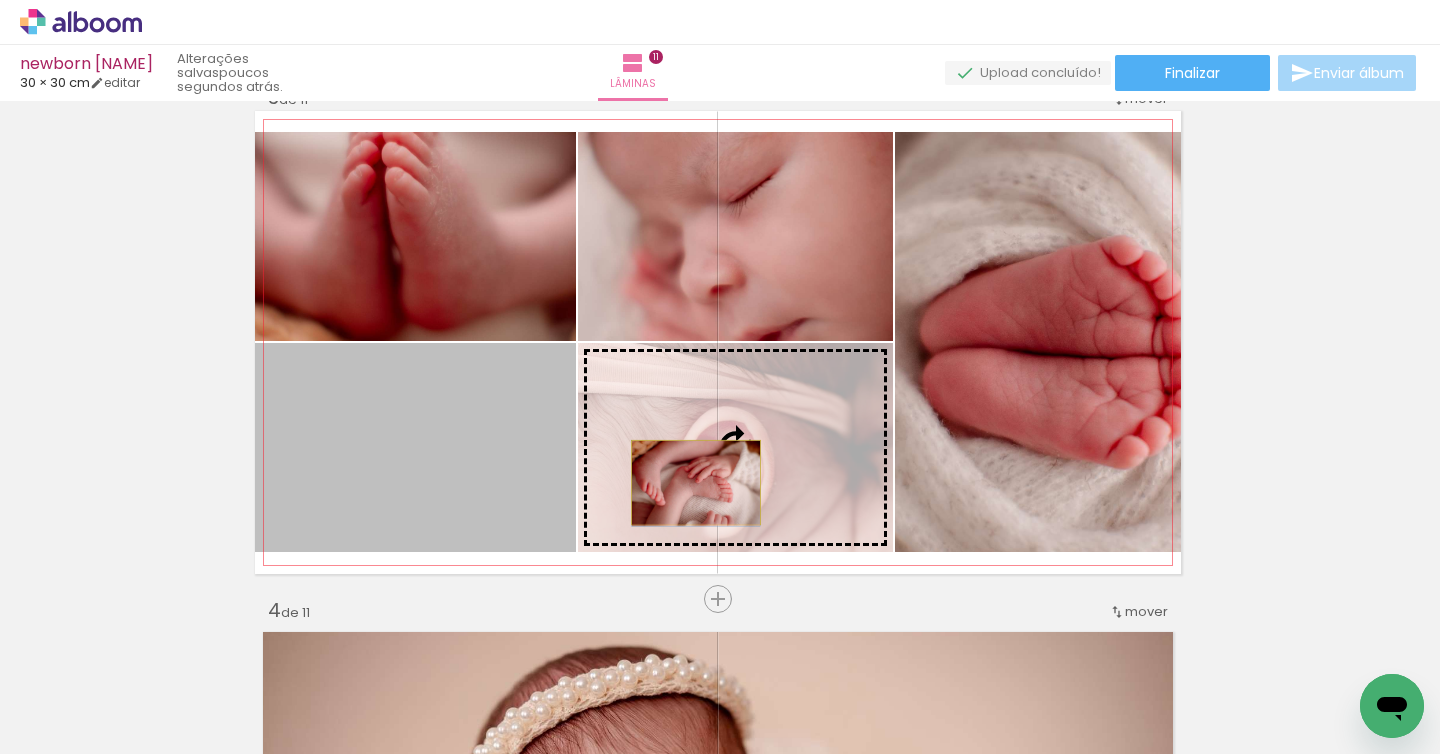 drag, startPoint x: 506, startPoint y: 474, endPoint x: 696, endPoint y: 482, distance: 190.16835 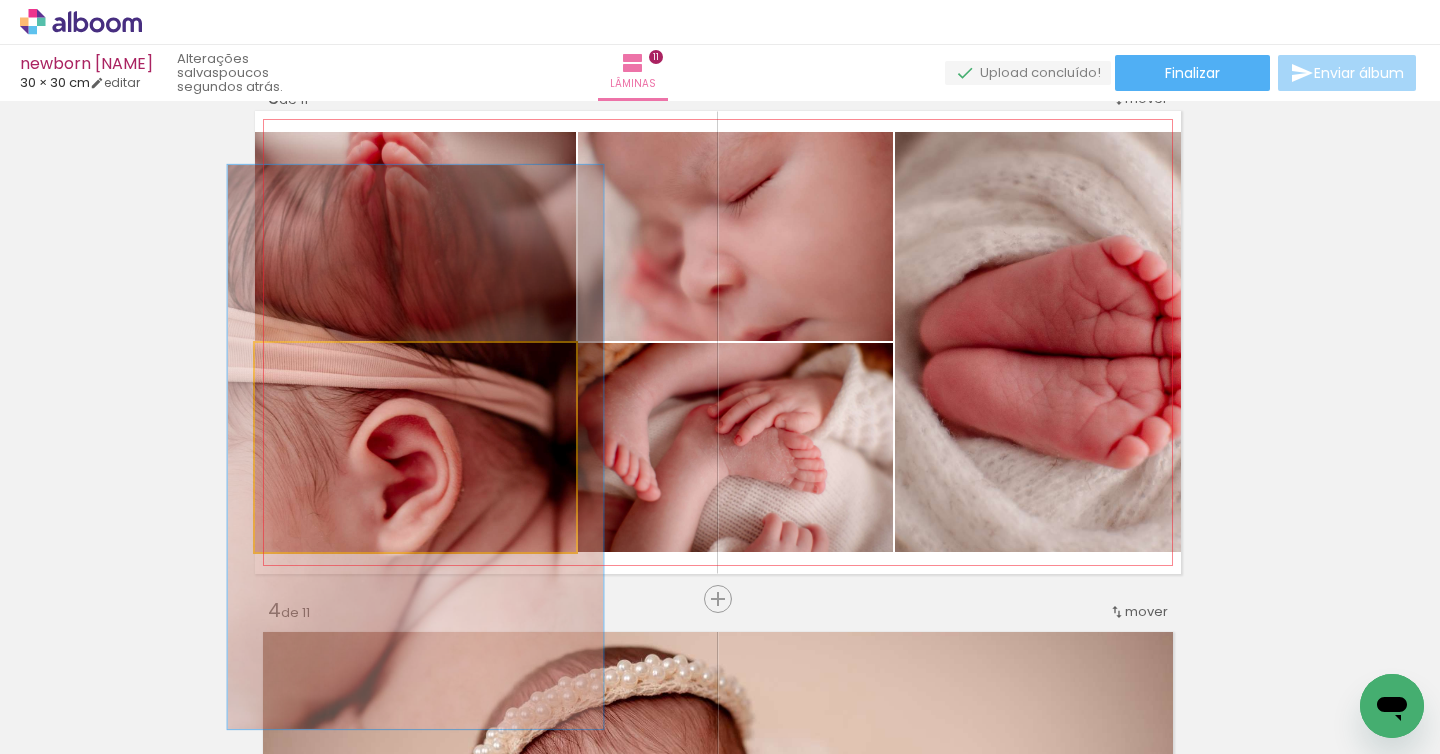 drag, startPoint x: 305, startPoint y: 363, endPoint x: 317, endPoint y: 360, distance: 12.369317 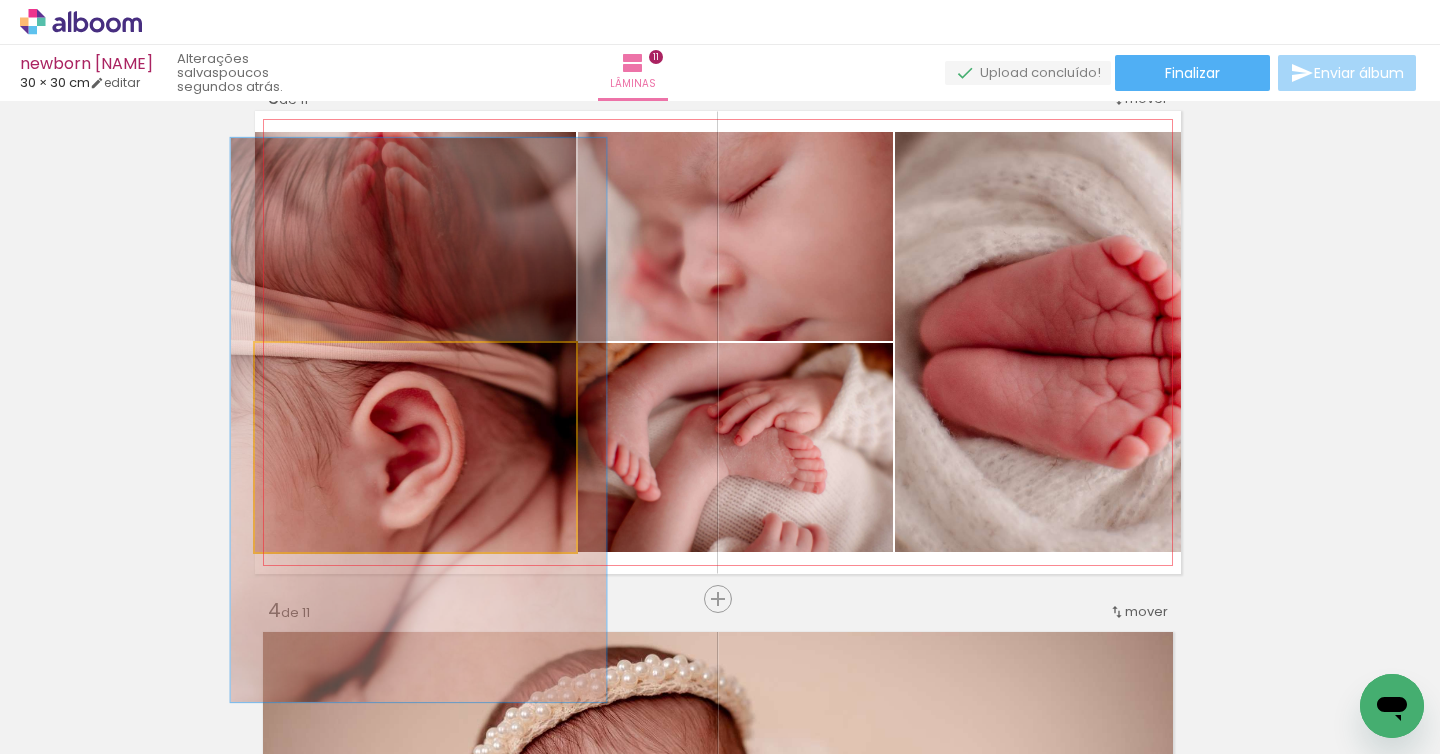 drag, startPoint x: 426, startPoint y: 490, endPoint x: 429, endPoint y: 463, distance: 27.166155 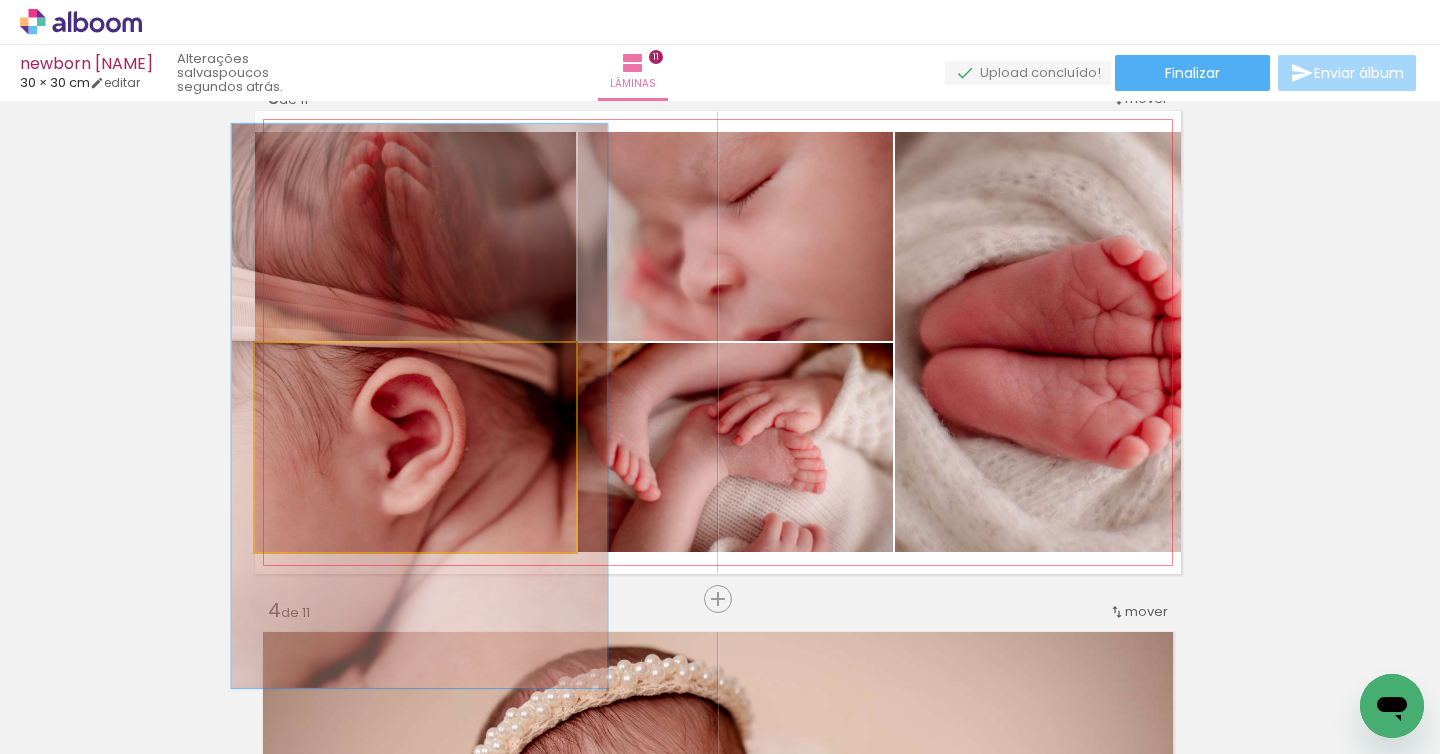 drag, startPoint x: 492, startPoint y: 534, endPoint x: 493, endPoint y: 520, distance: 14.035668 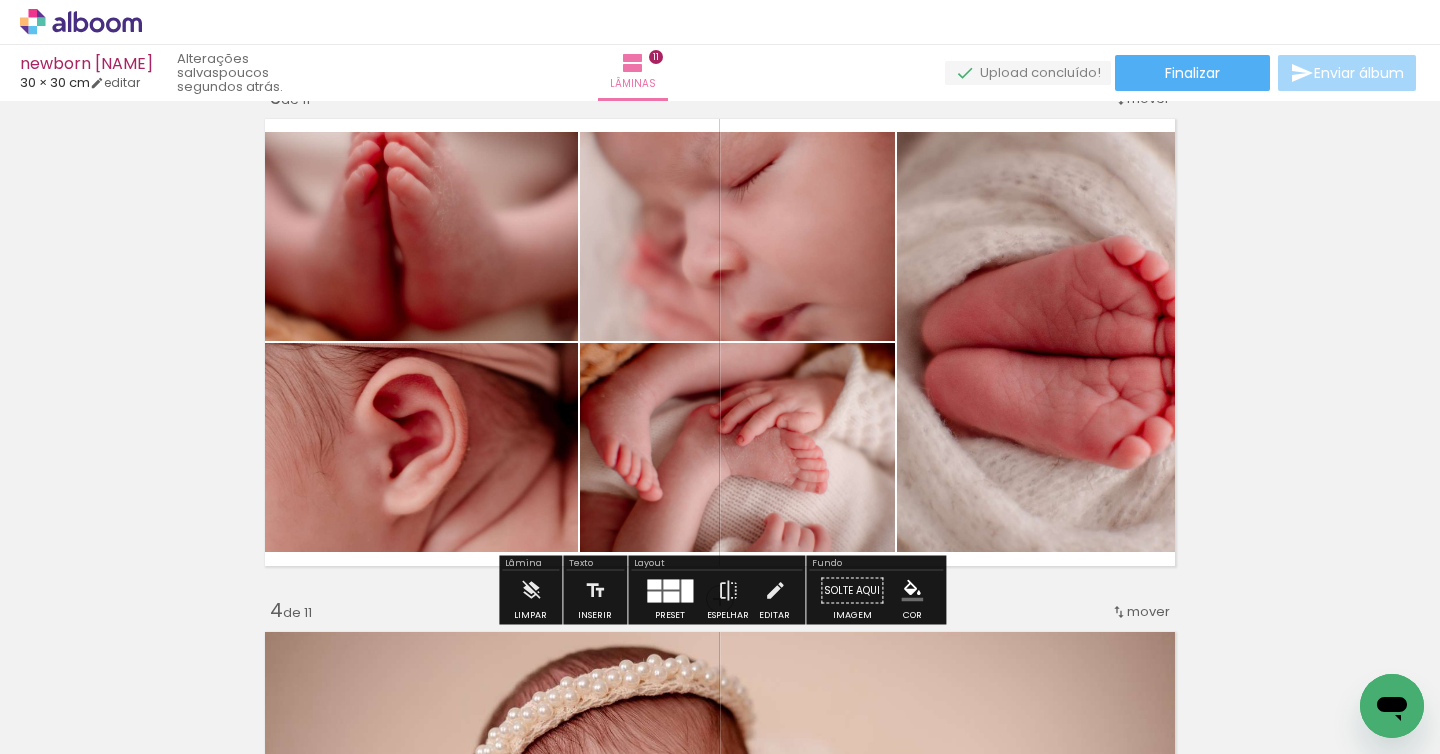 scroll, scrollTop: 1074, scrollLeft: 1, axis: both 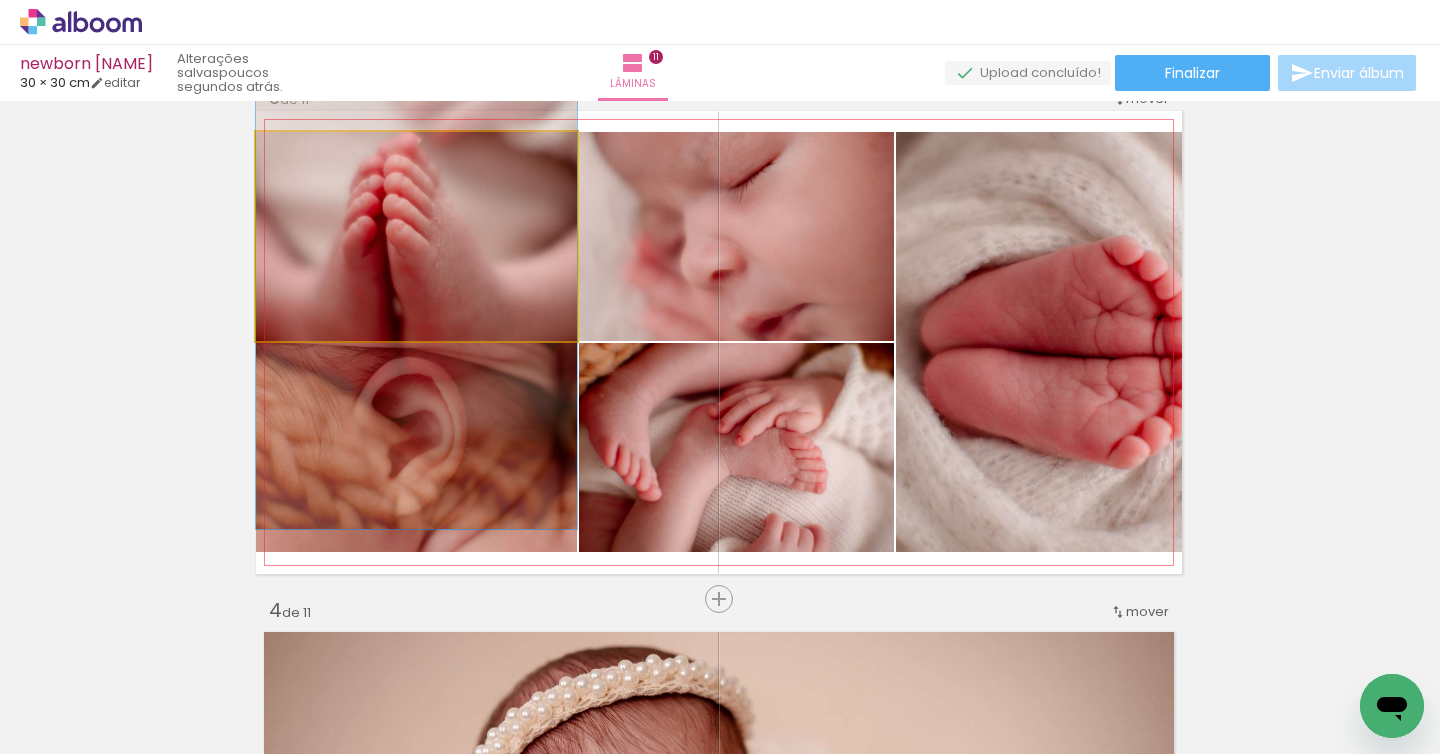 drag, startPoint x: 477, startPoint y: 256, endPoint x: 495, endPoint y: 304, distance: 51.264023 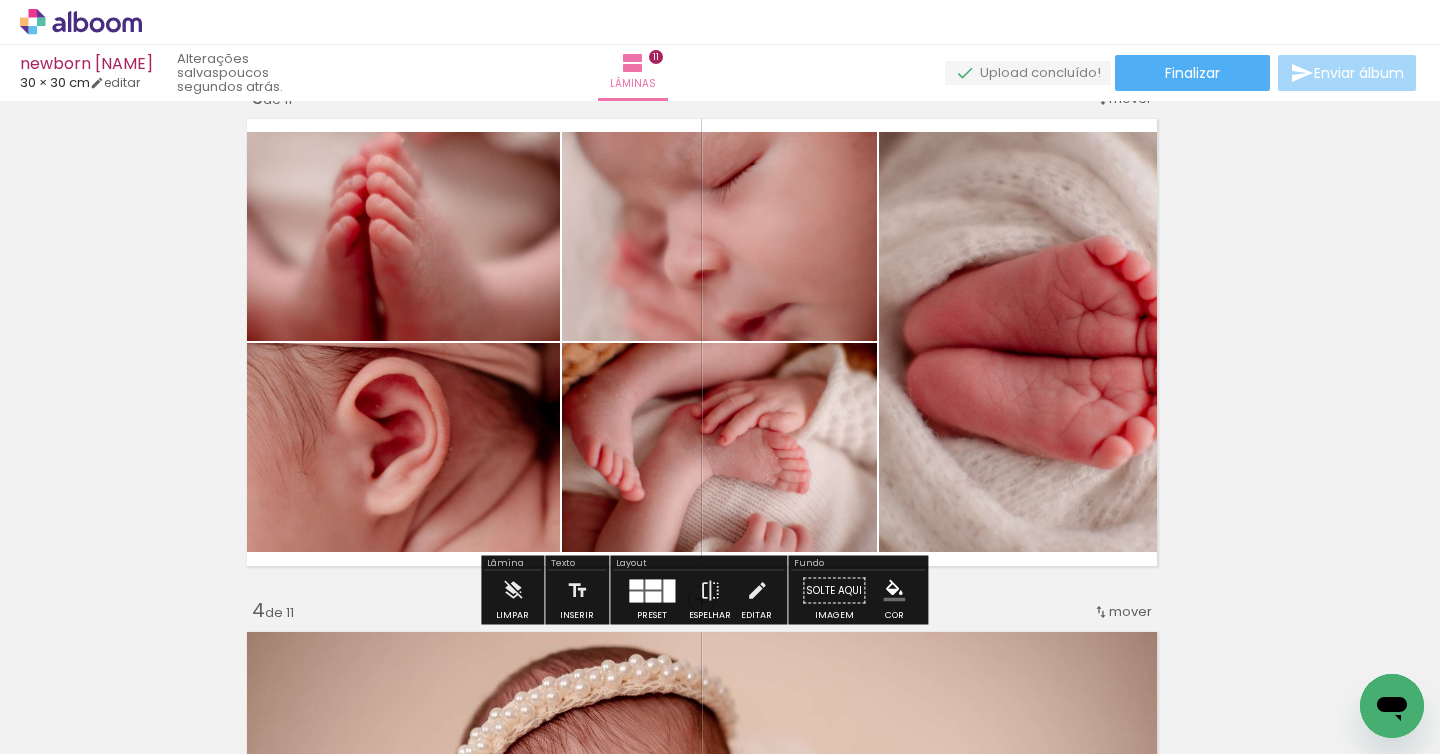 scroll, scrollTop: 1074, scrollLeft: 21, axis: both 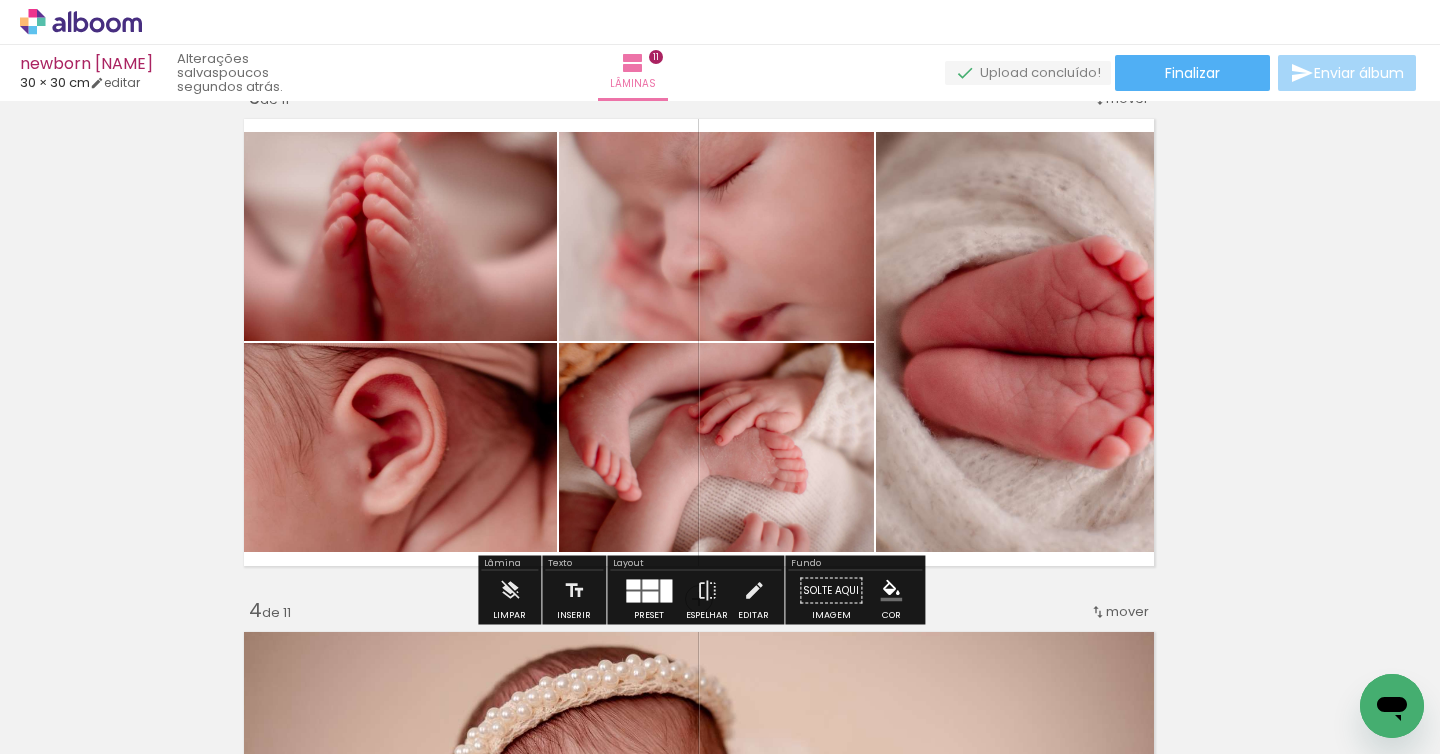 click 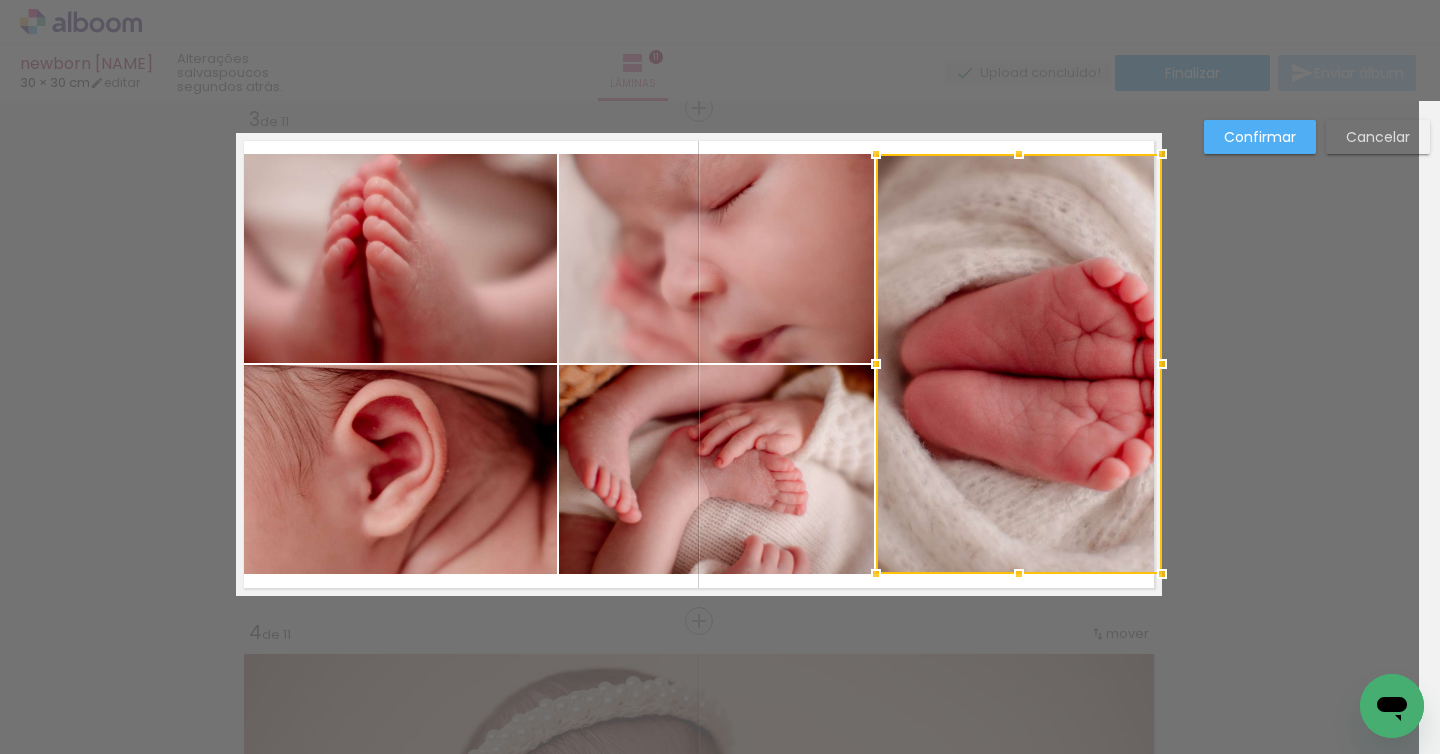 scroll, scrollTop: 1051, scrollLeft: 21, axis: both 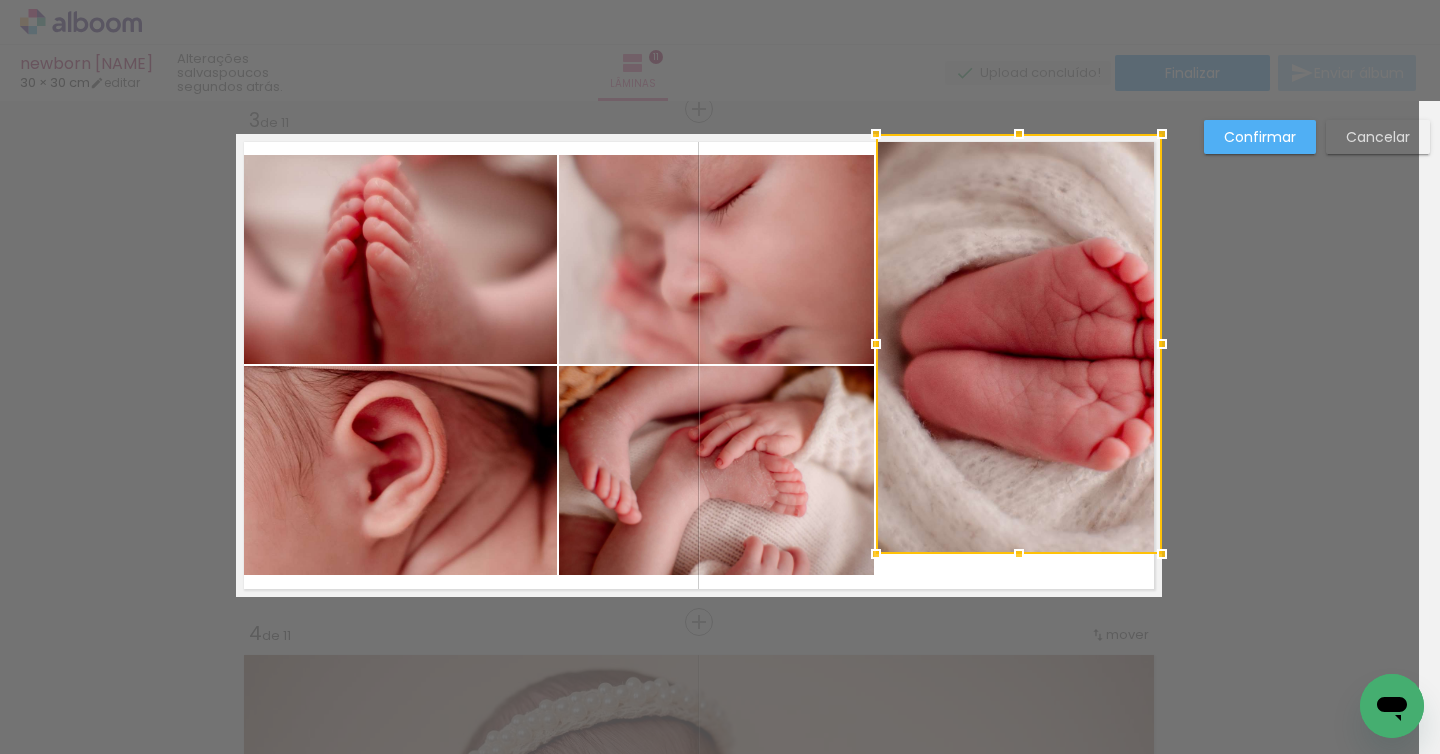 drag, startPoint x: 946, startPoint y: 378, endPoint x: 965, endPoint y: 343, distance: 39.824615 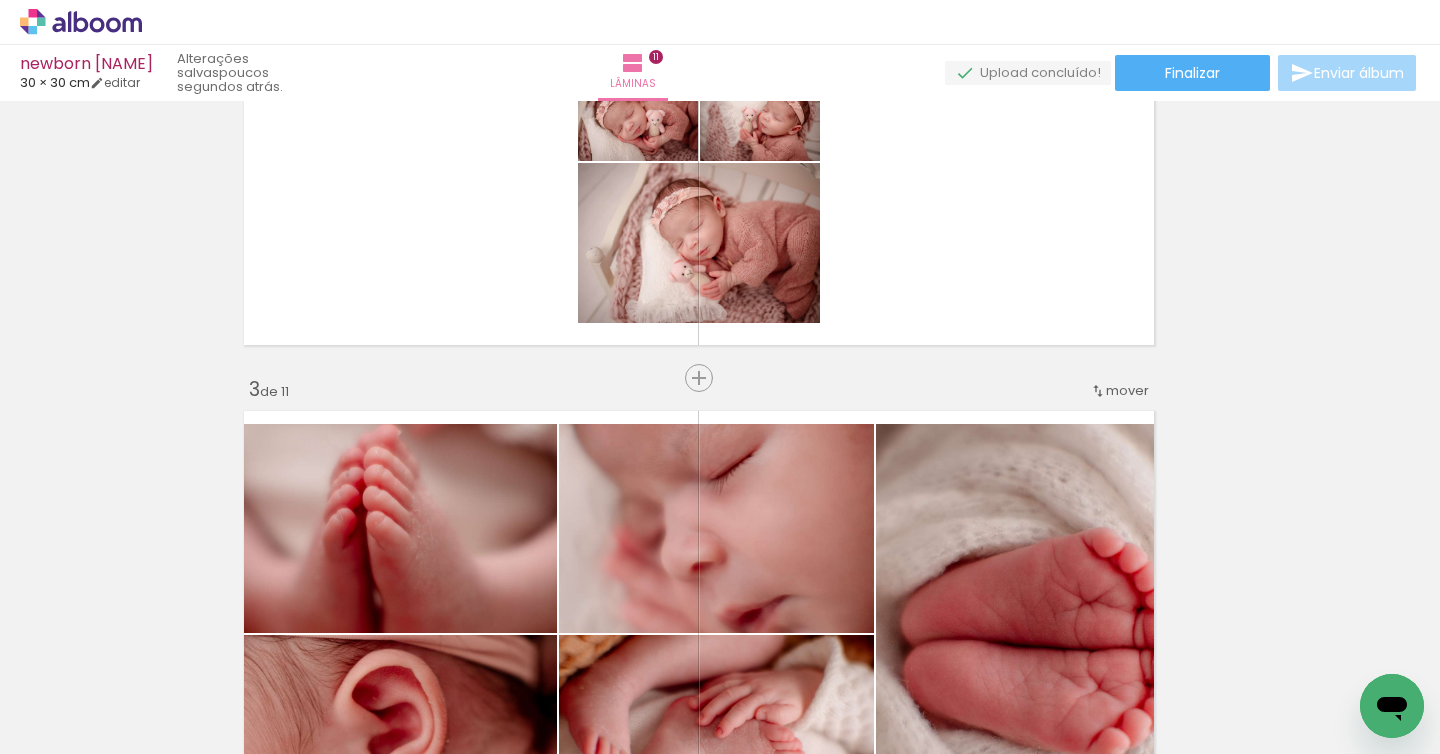scroll, scrollTop: 789, scrollLeft: 21, axis: both 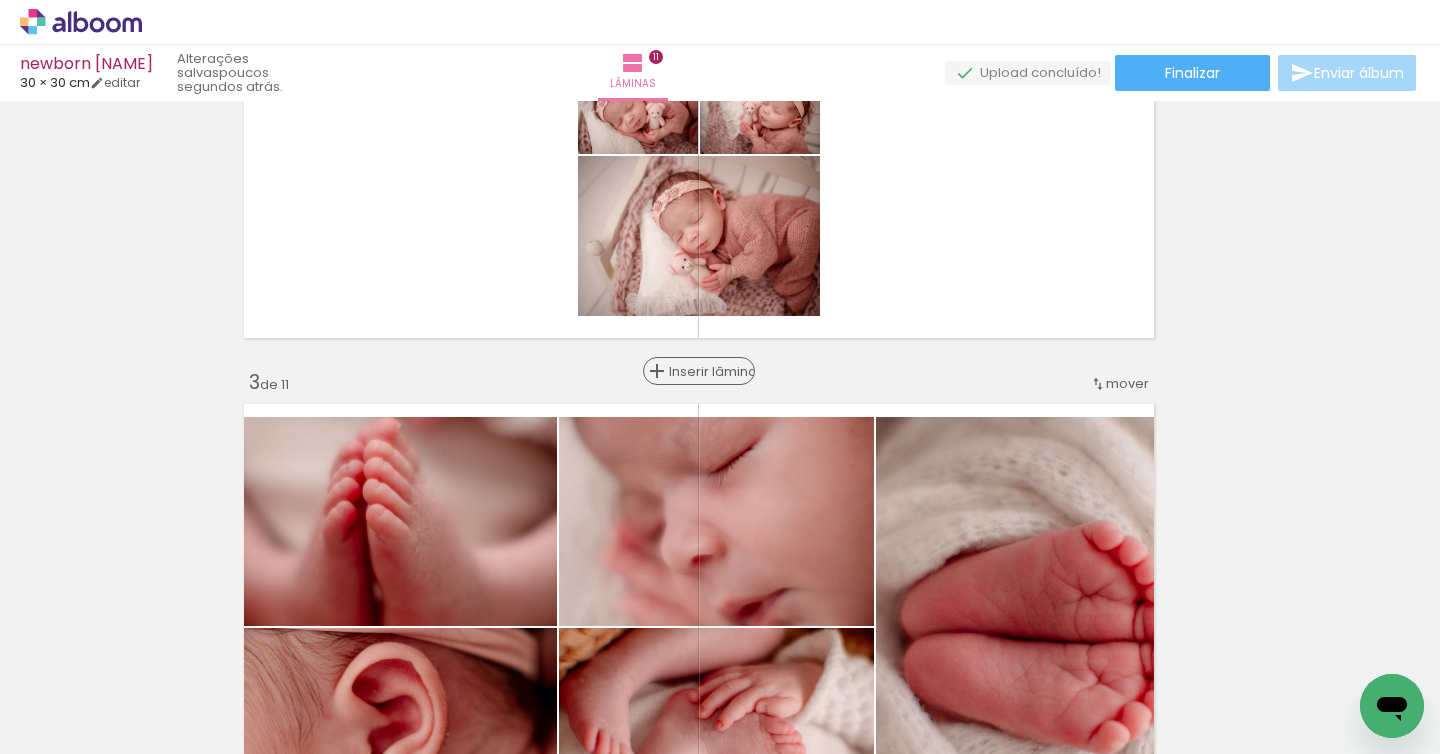 click on "Inserir lâmina" at bounding box center [708, 371] 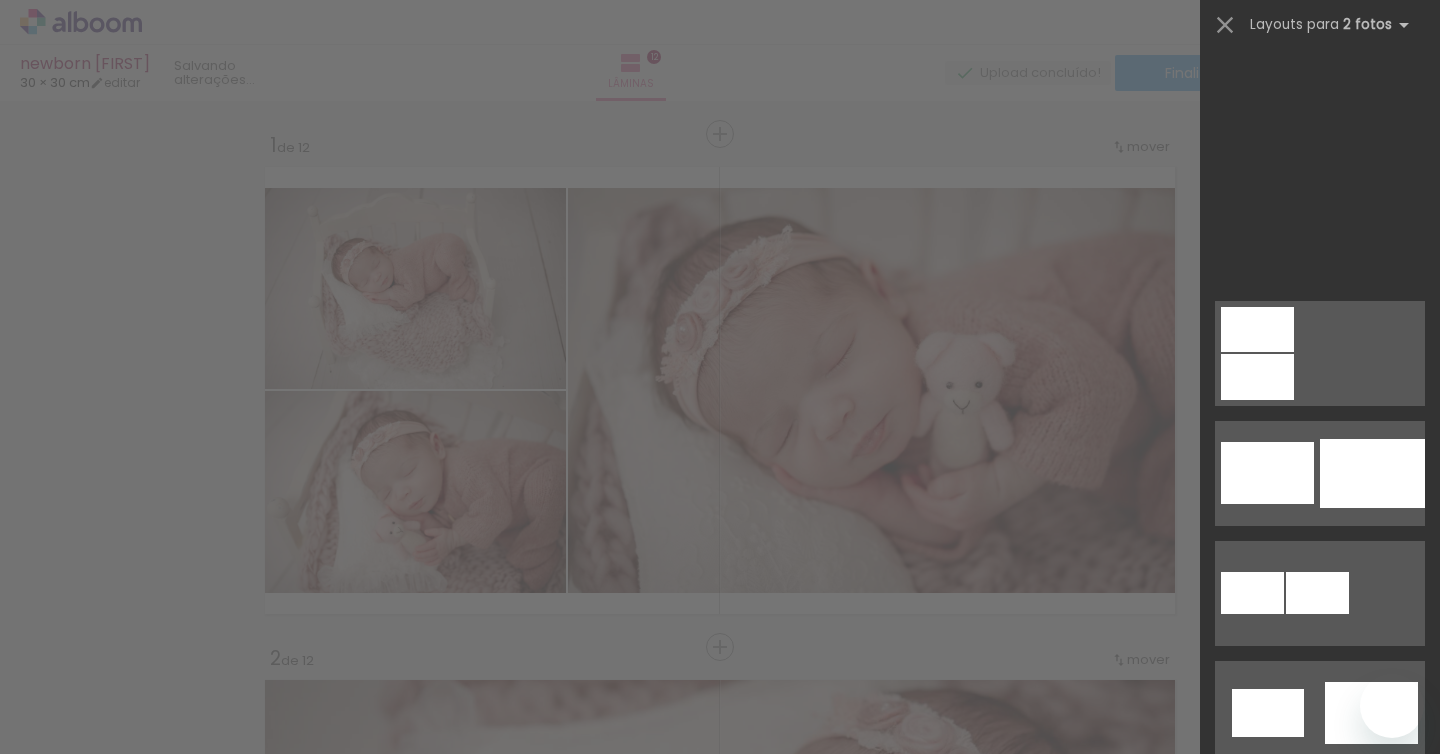scroll, scrollTop: 0, scrollLeft: 0, axis: both 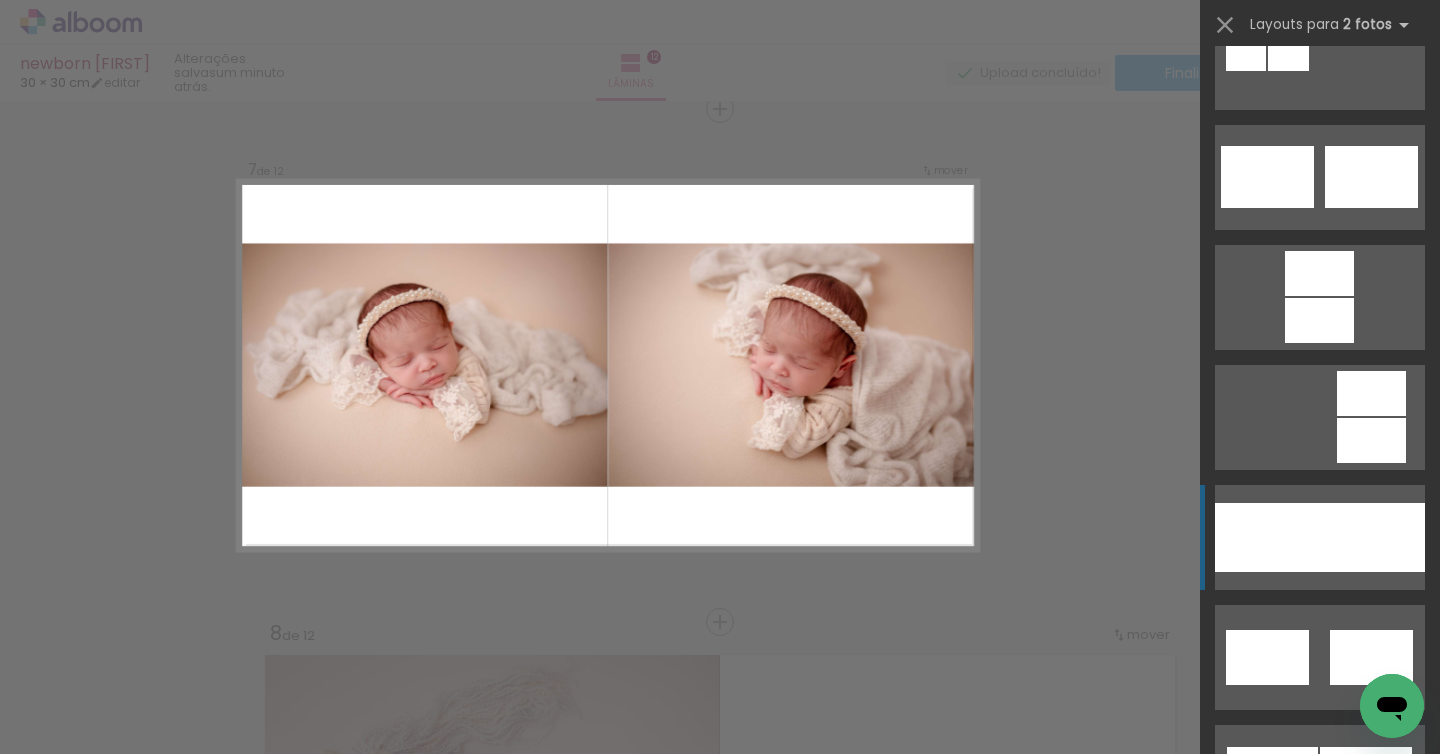 click at bounding box center [1267, 537] 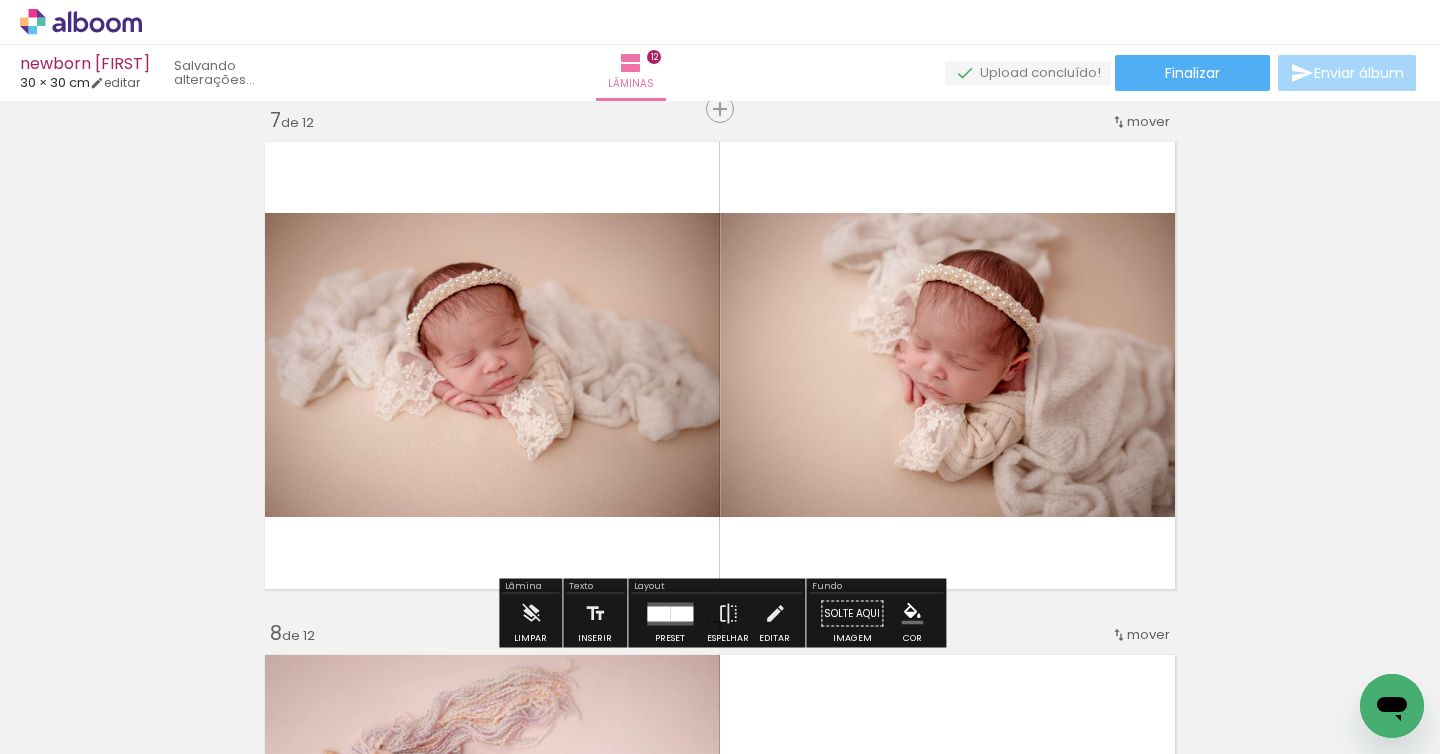 scroll, scrollTop: 775, scrollLeft: 0, axis: vertical 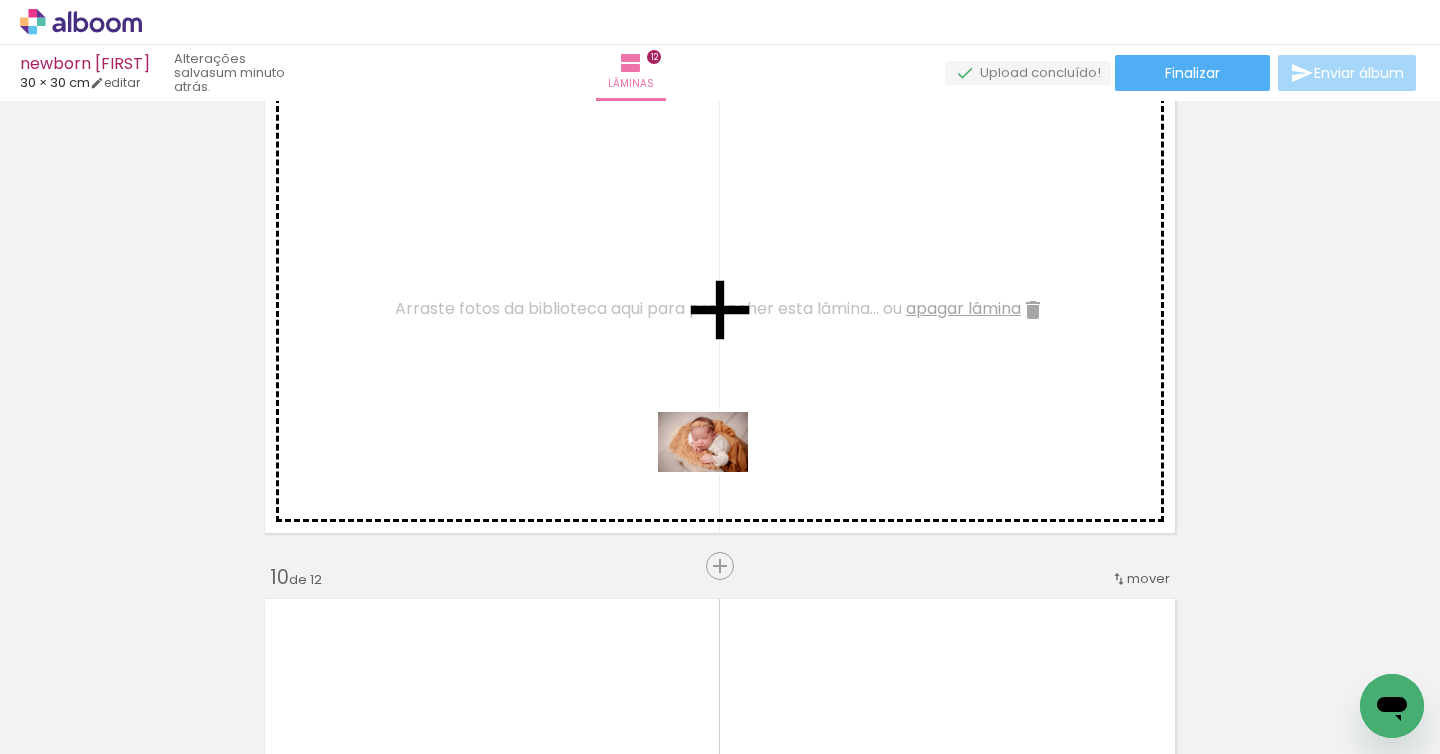 drag, startPoint x: 857, startPoint y: 683, endPoint x: 718, endPoint y: 472, distance: 252.66974 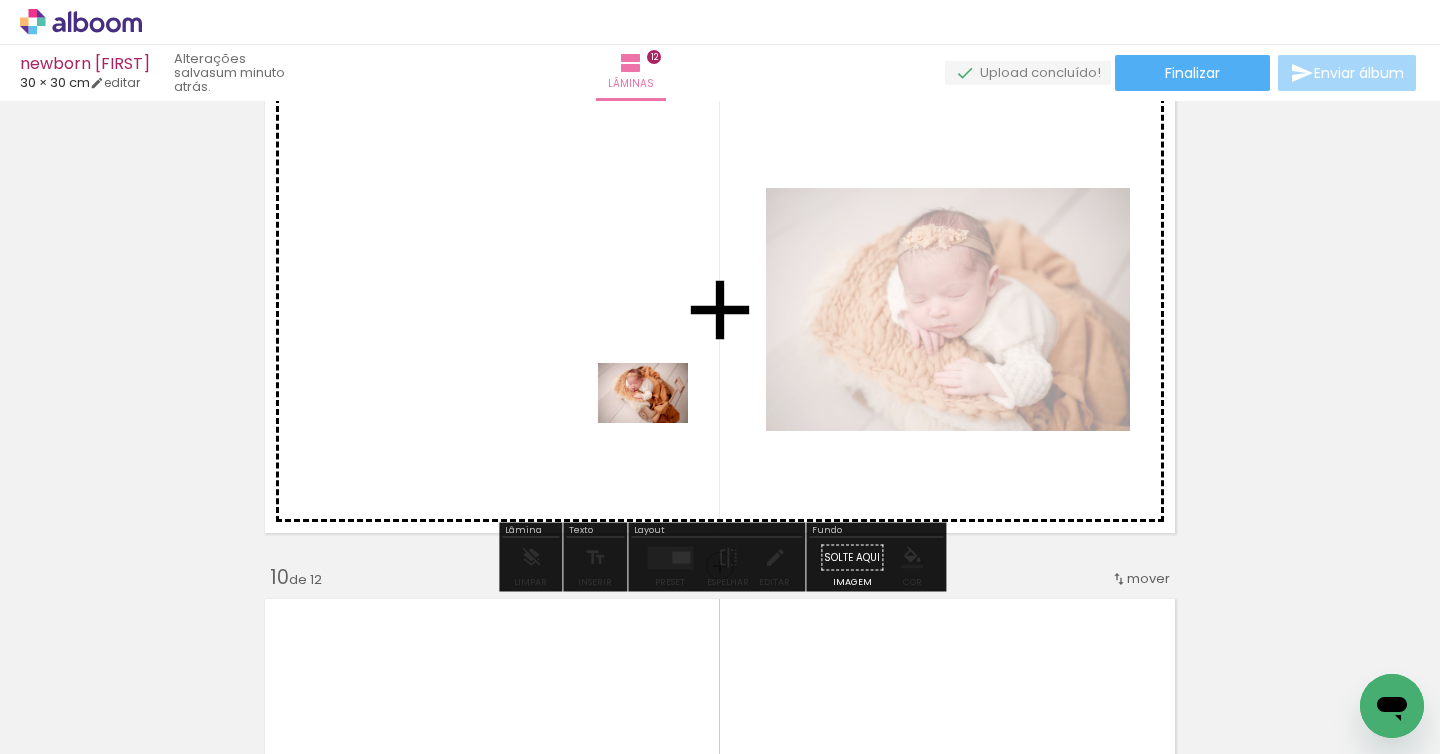 drag, startPoint x: 964, startPoint y: 704, endPoint x: 658, endPoint y: 423, distance: 415.44794 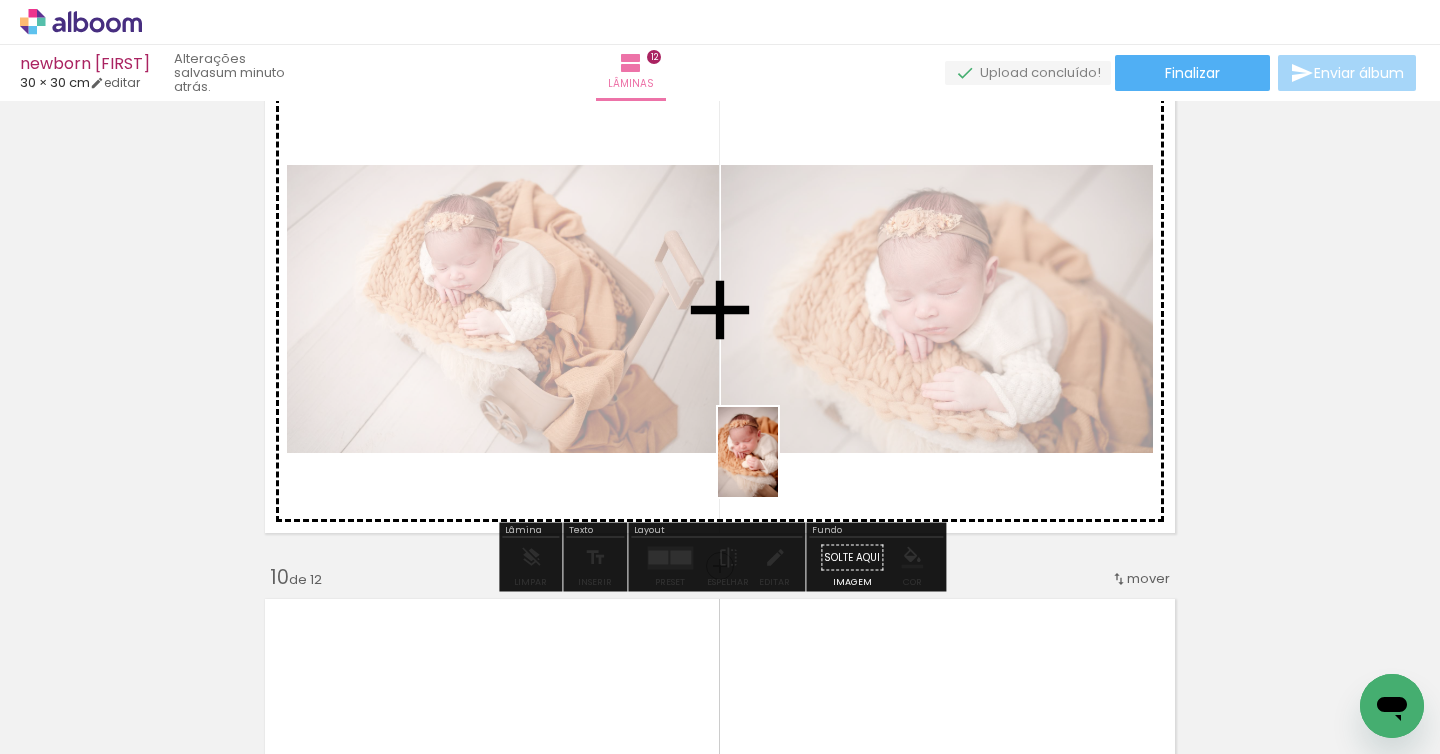 drag, startPoint x: 1083, startPoint y: 687, endPoint x: 778, endPoint y: 467, distance: 376.06516 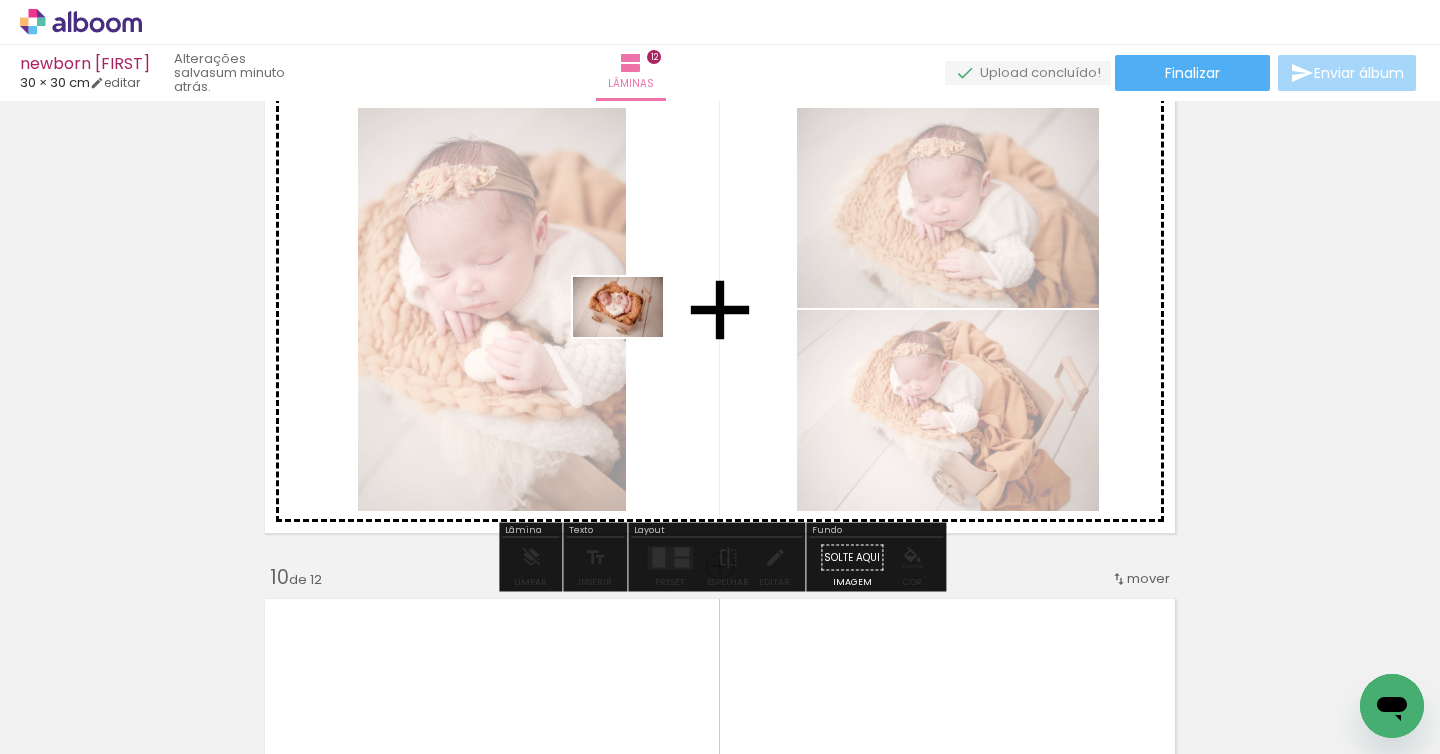 drag, startPoint x: 1173, startPoint y: 707, endPoint x: 633, endPoint y: 337, distance: 654.5991 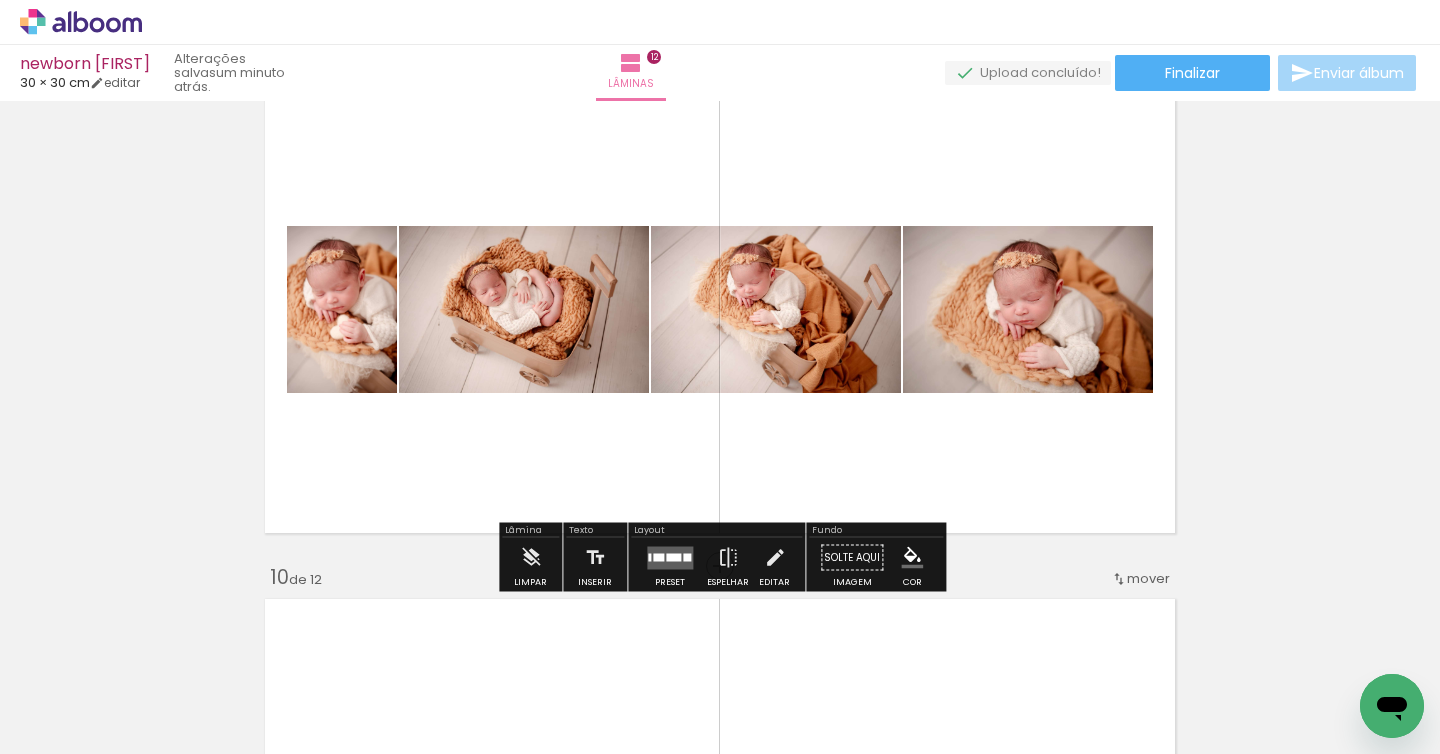 click at bounding box center [687, 557] 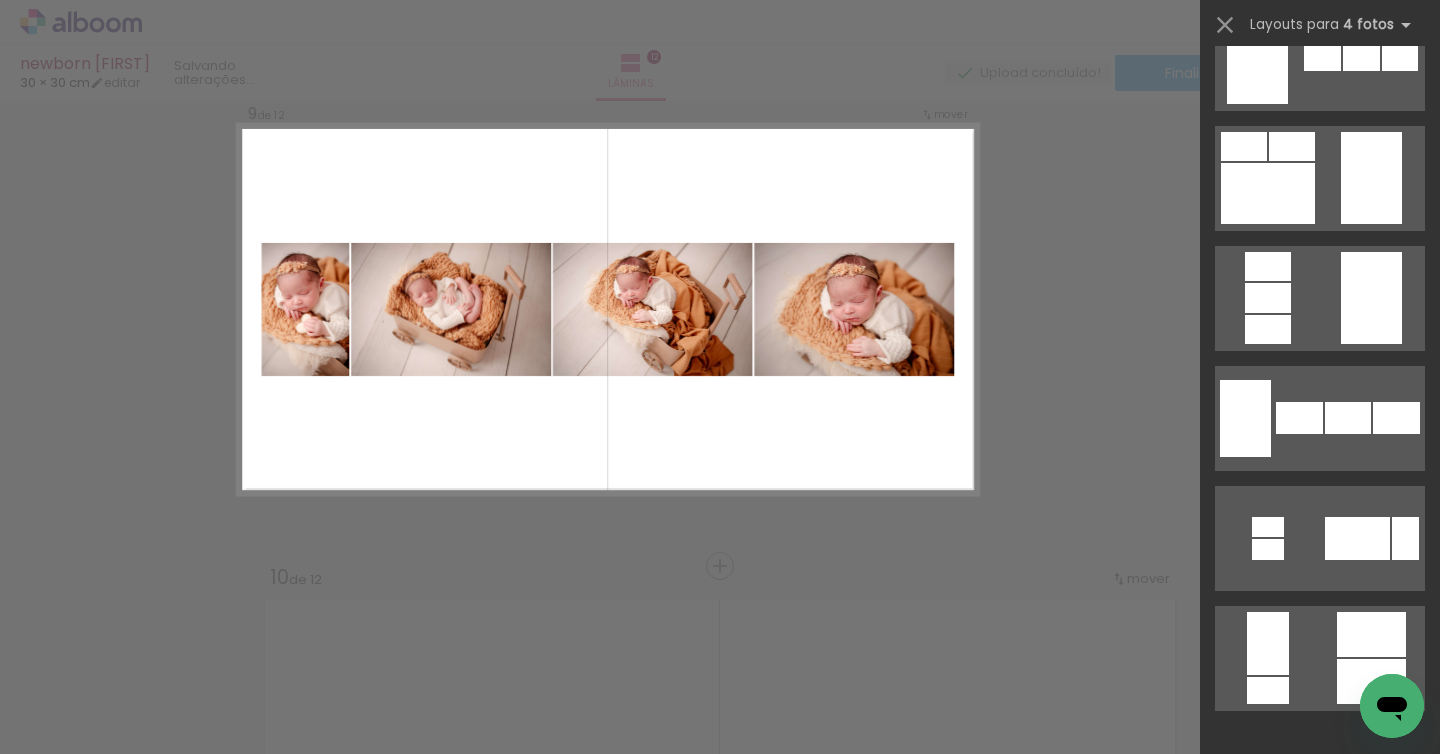 scroll, scrollTop: 0, scrollLeft: 0, axis: both 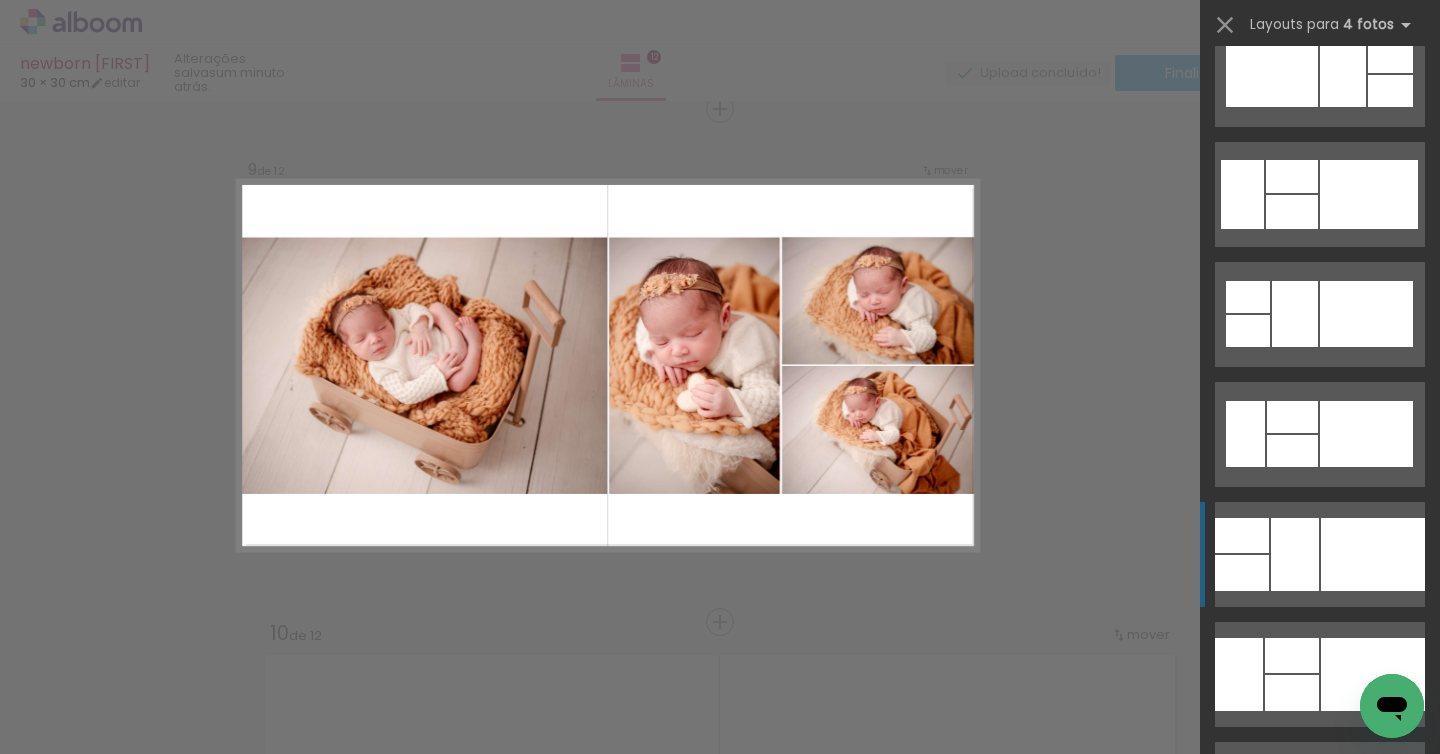 click at bounding box center [1373, 674] 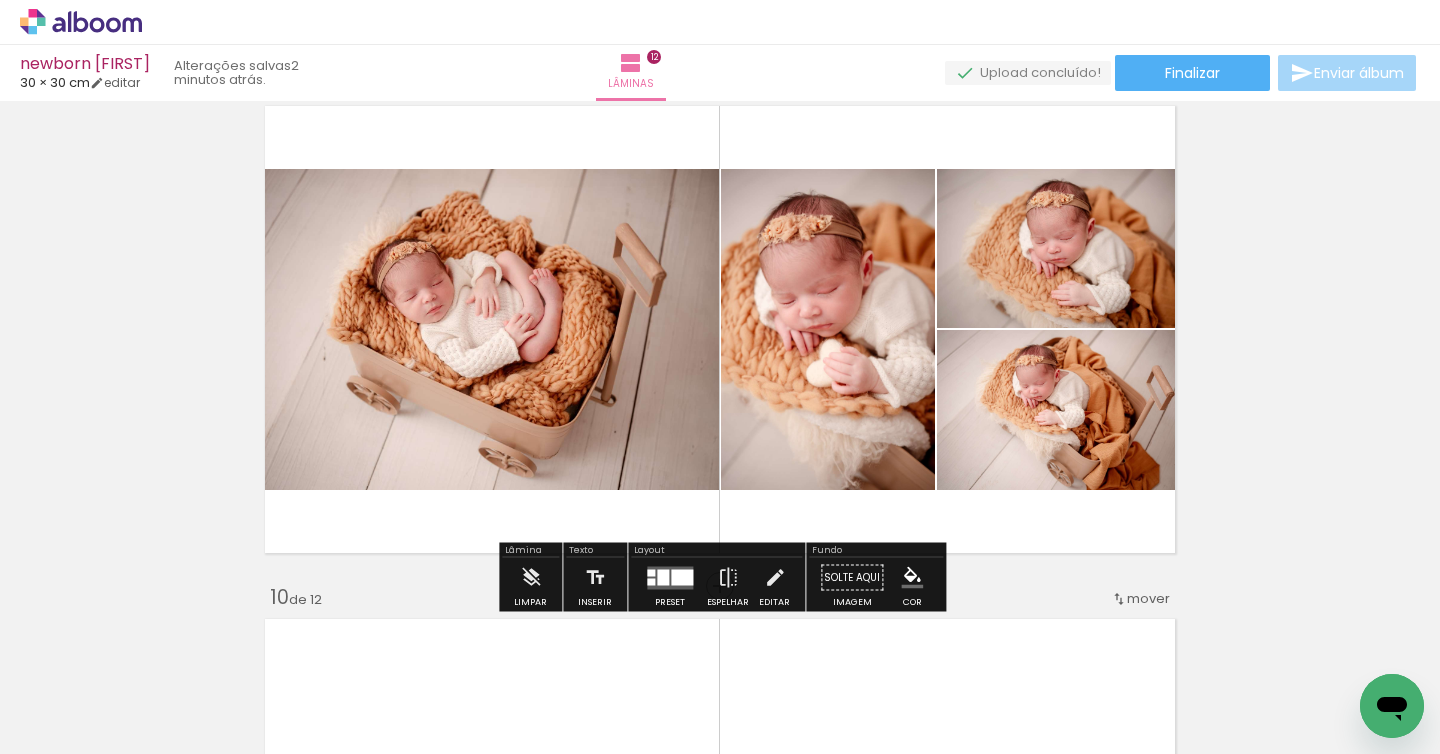 scroll, scrollTop: 4162, scrollLeft: 0, axis: vertical 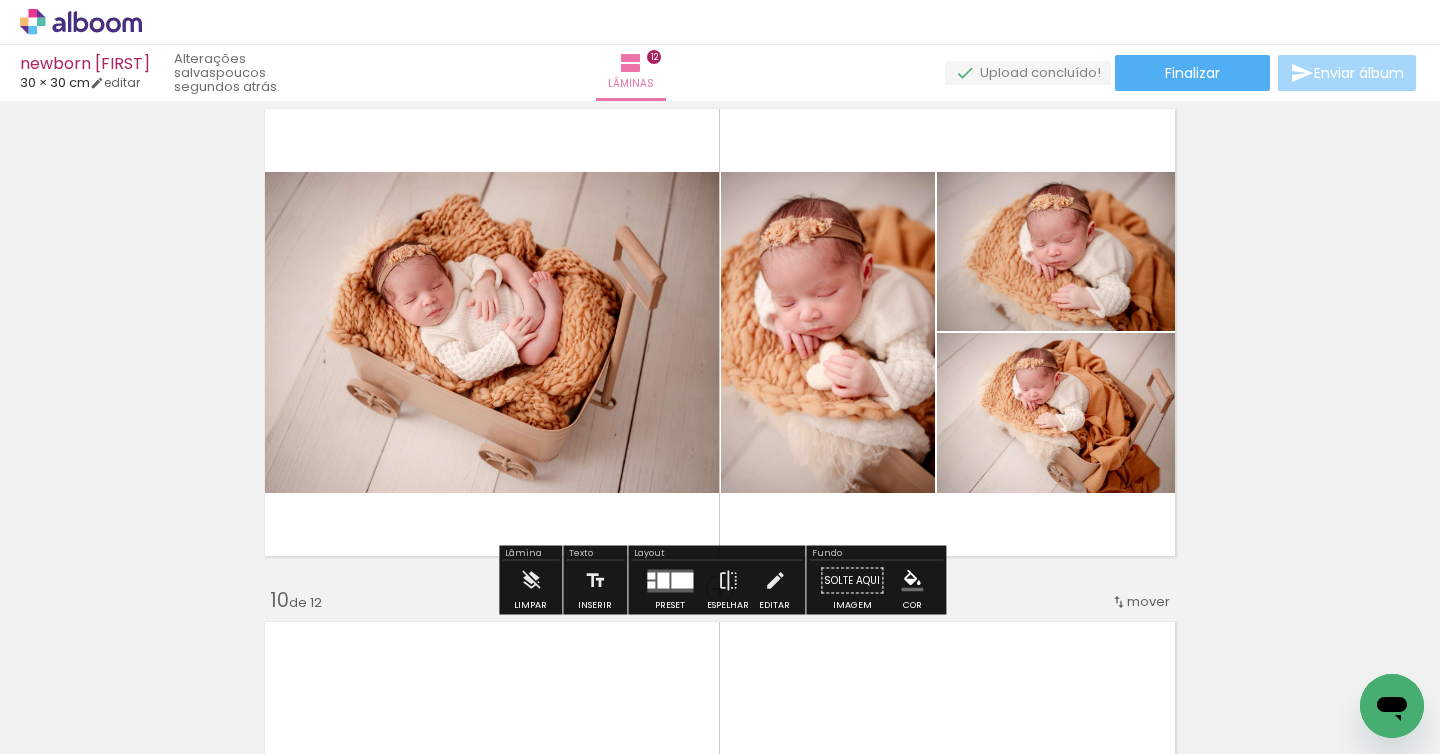 click at bounding box center (1179, 686) 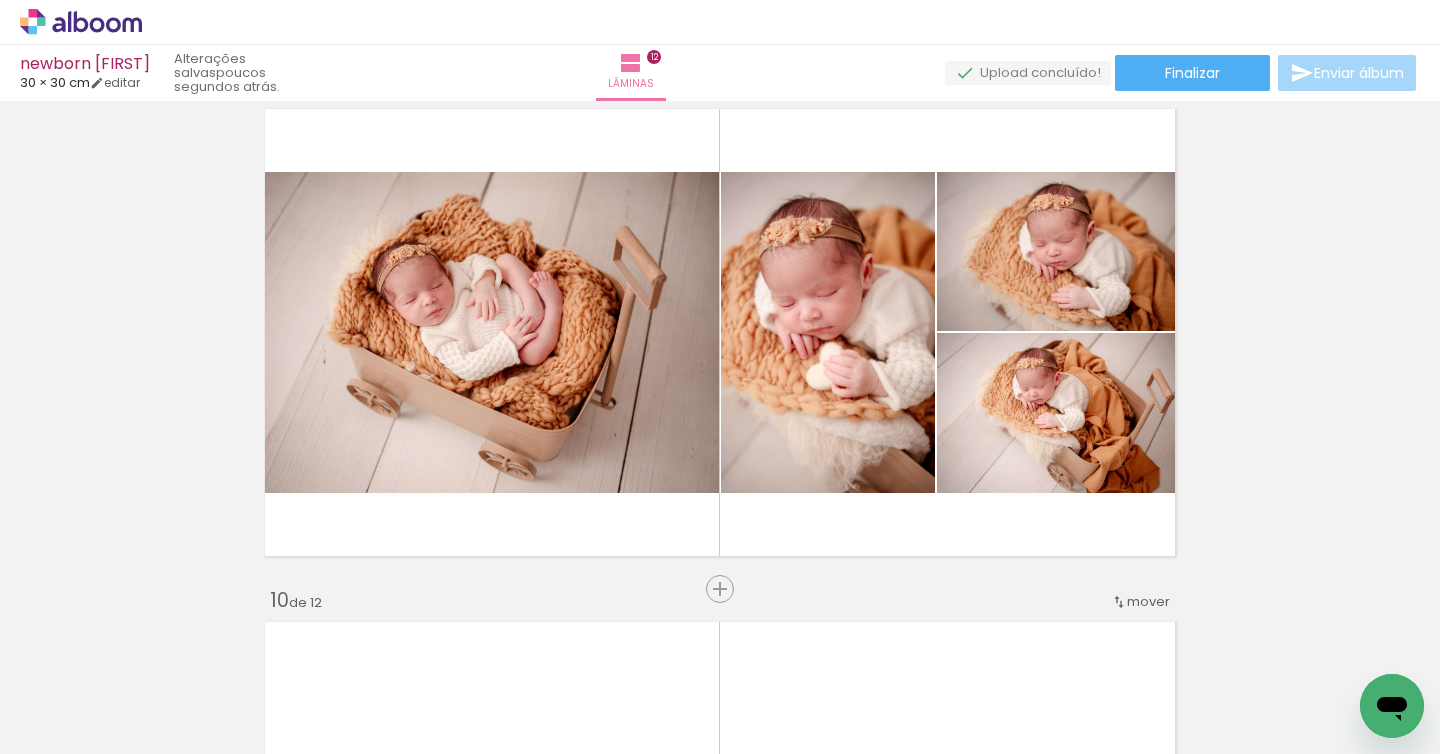 scroll, scrollTop: 0, scrollLeft: 1189, axis: horizontal 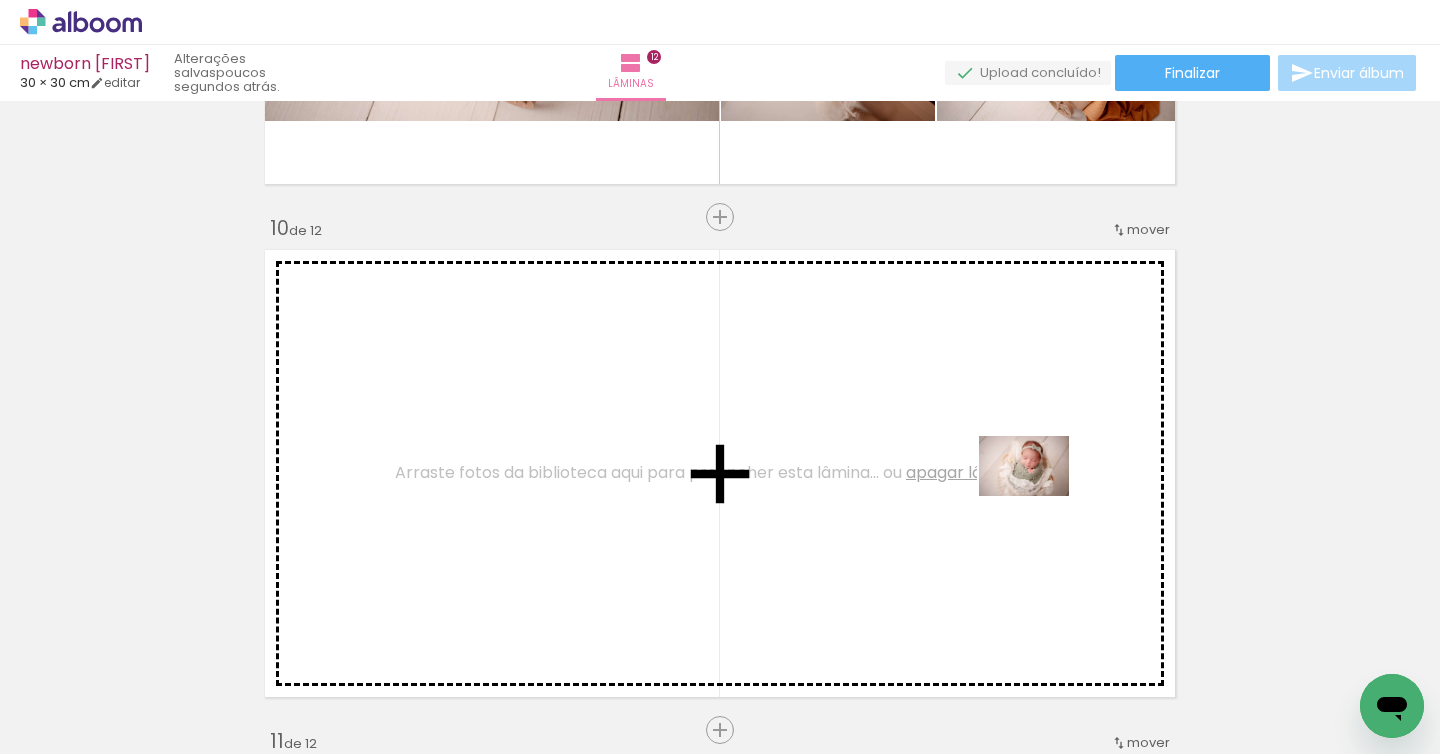 drag, startPoint x: 1288, startPoint y: 681, endPoint x: 1039, endPoint y: 496, distance: 310.20316 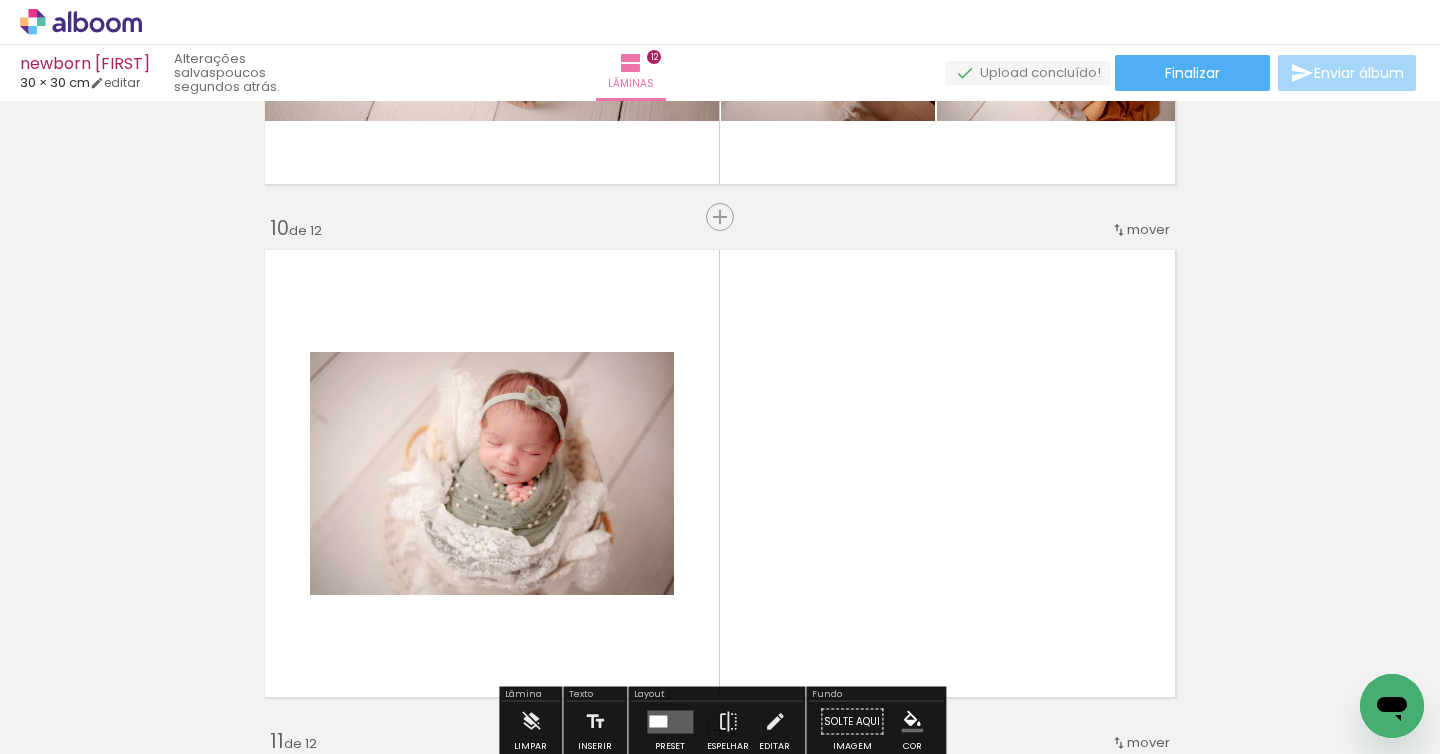 click at bounding box center [1183, 686] 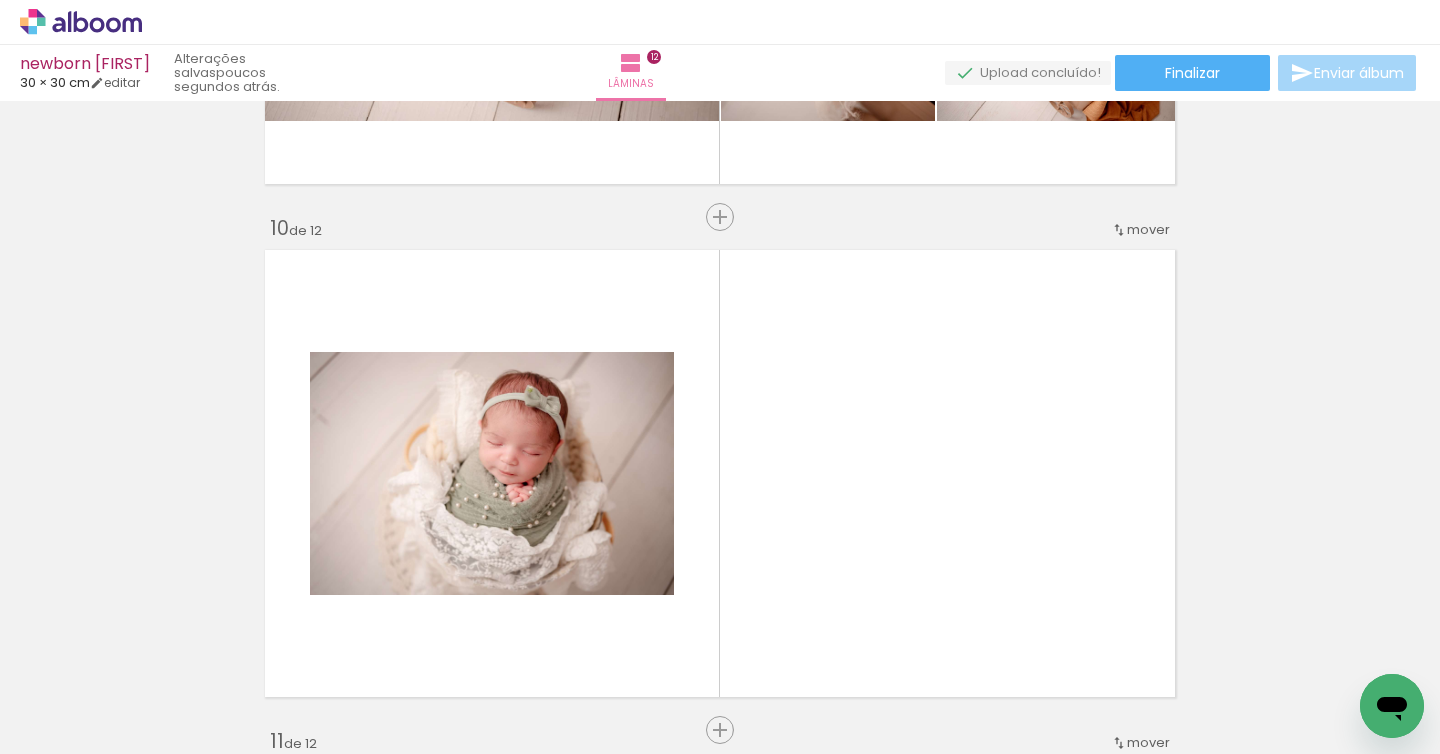 scroll, scrollTop: 0, scrollLeft: 2090, axis: horizontal 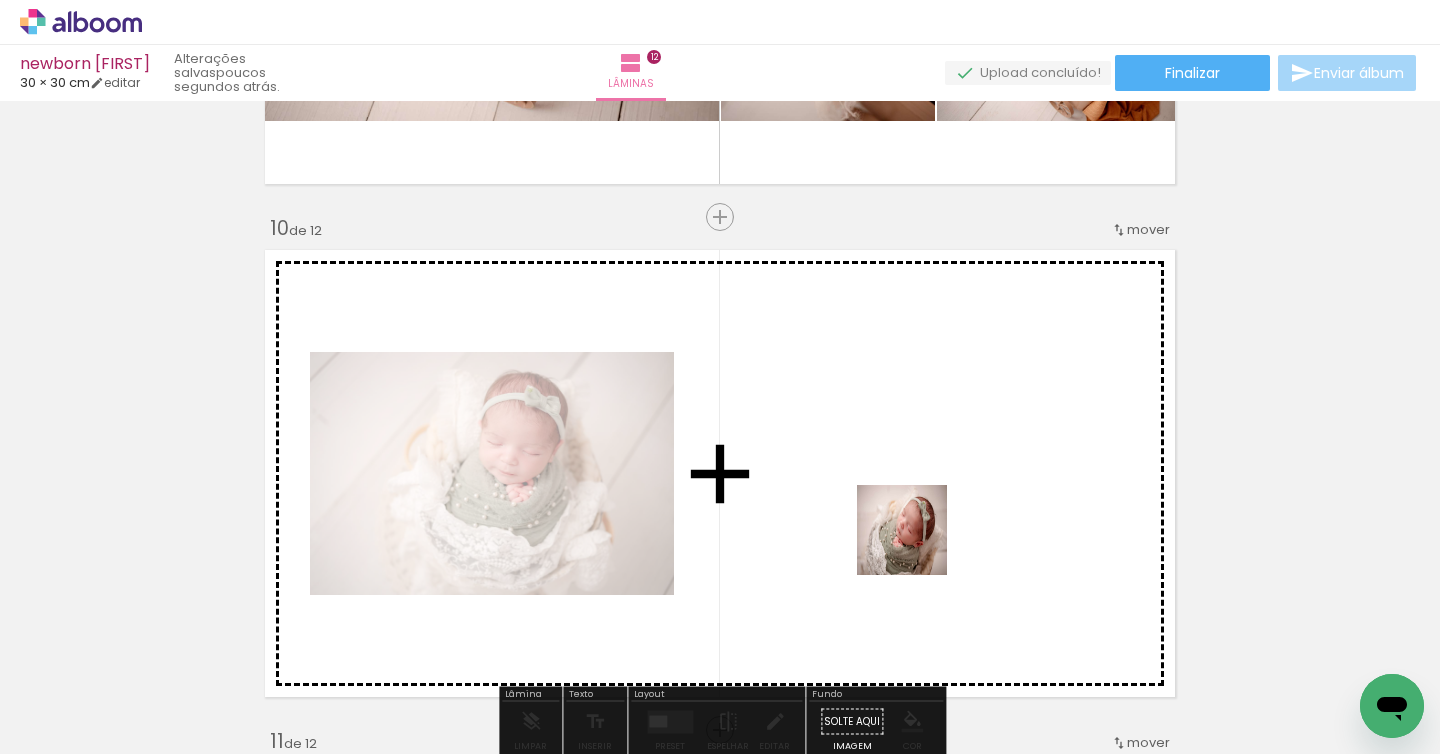 drag, startPoint x: 940, startPoint y: 707, endPoint x: 917, endPoint y: 545, distance: 163.62457 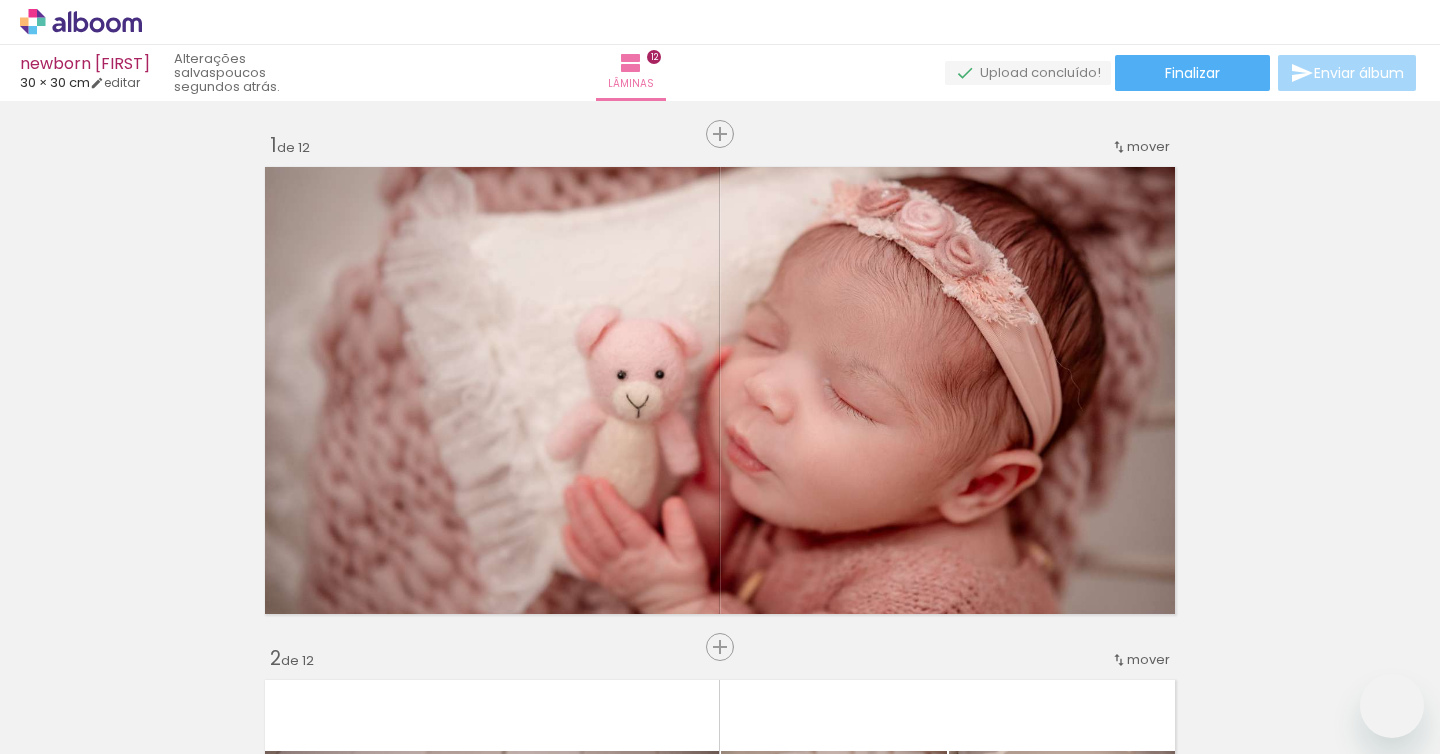 scroll, scrollTop: 0, scrollLeft: 0, axis: both 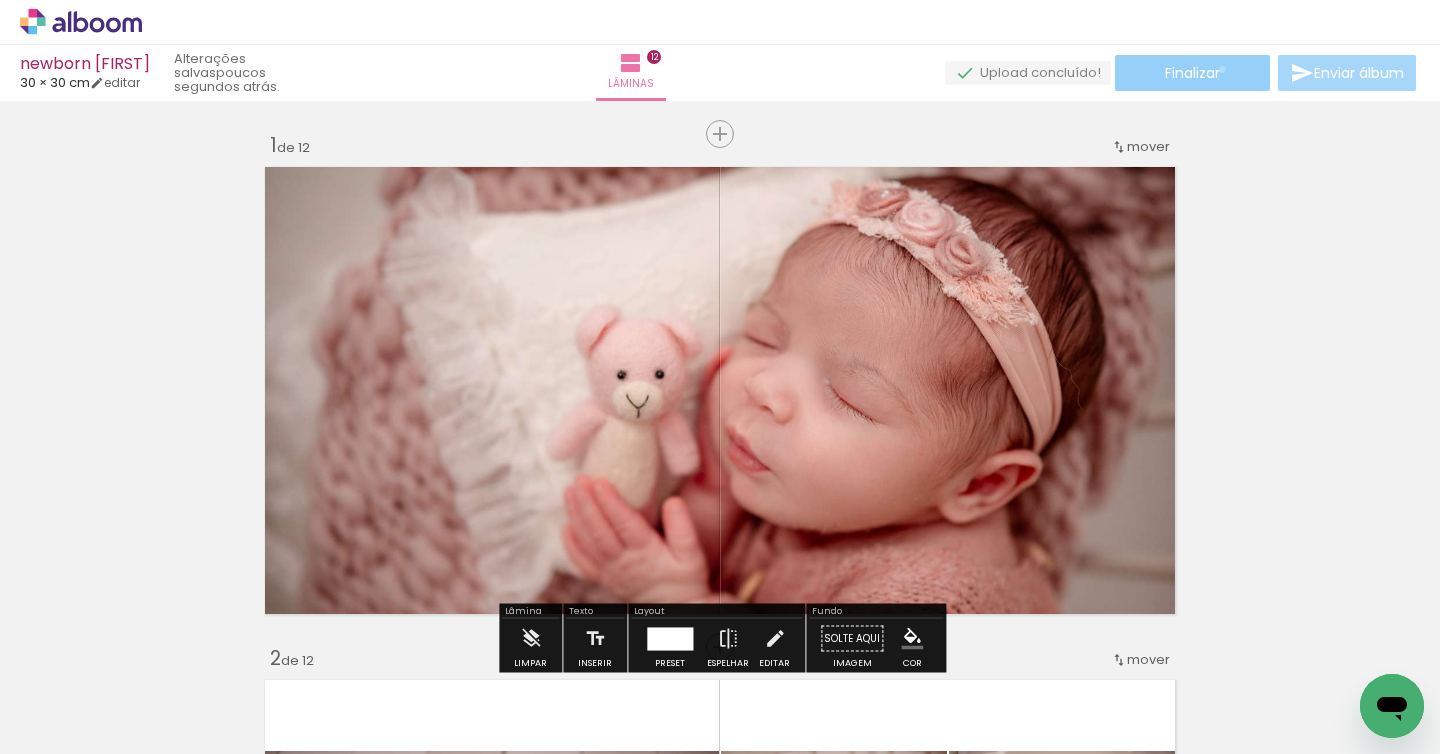 click on "Finalizar" 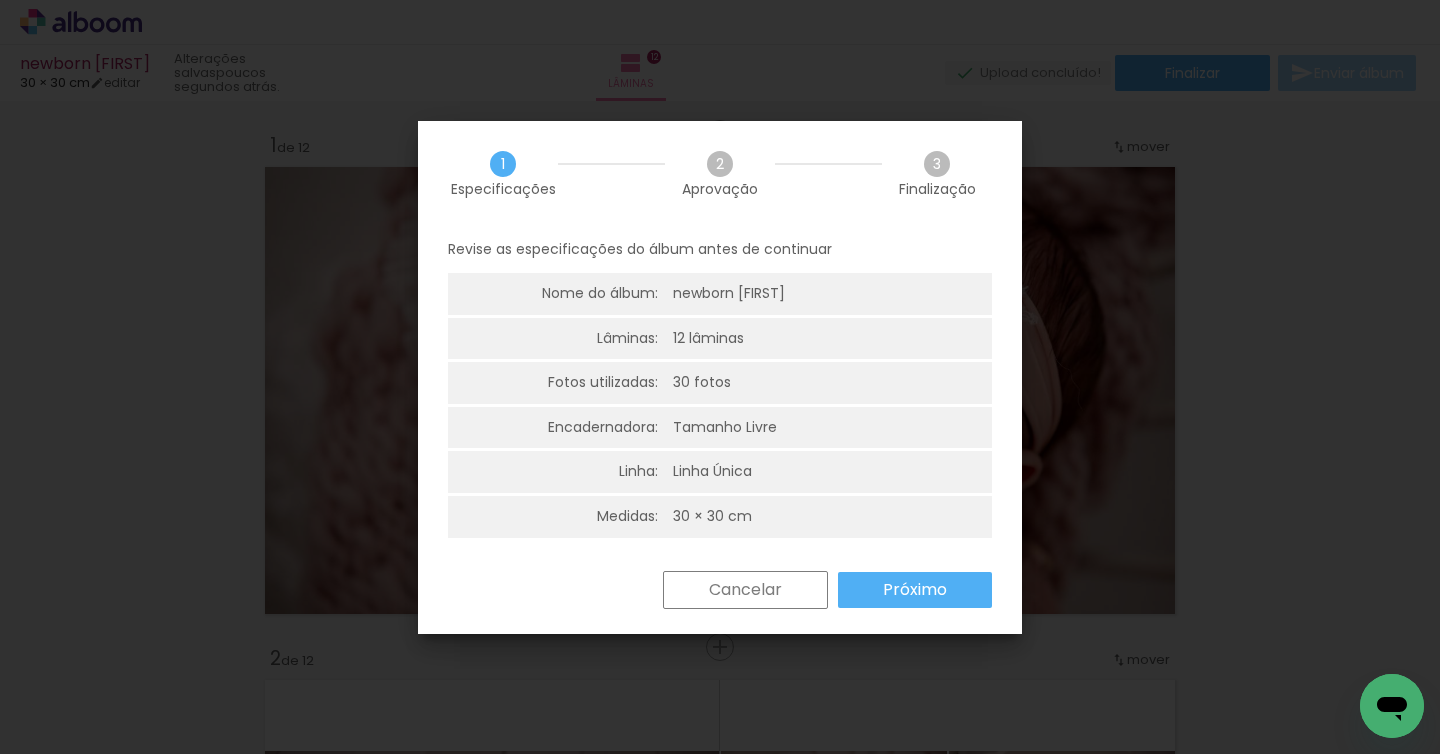 click on "Próximo" at bounding box center [915, 590] 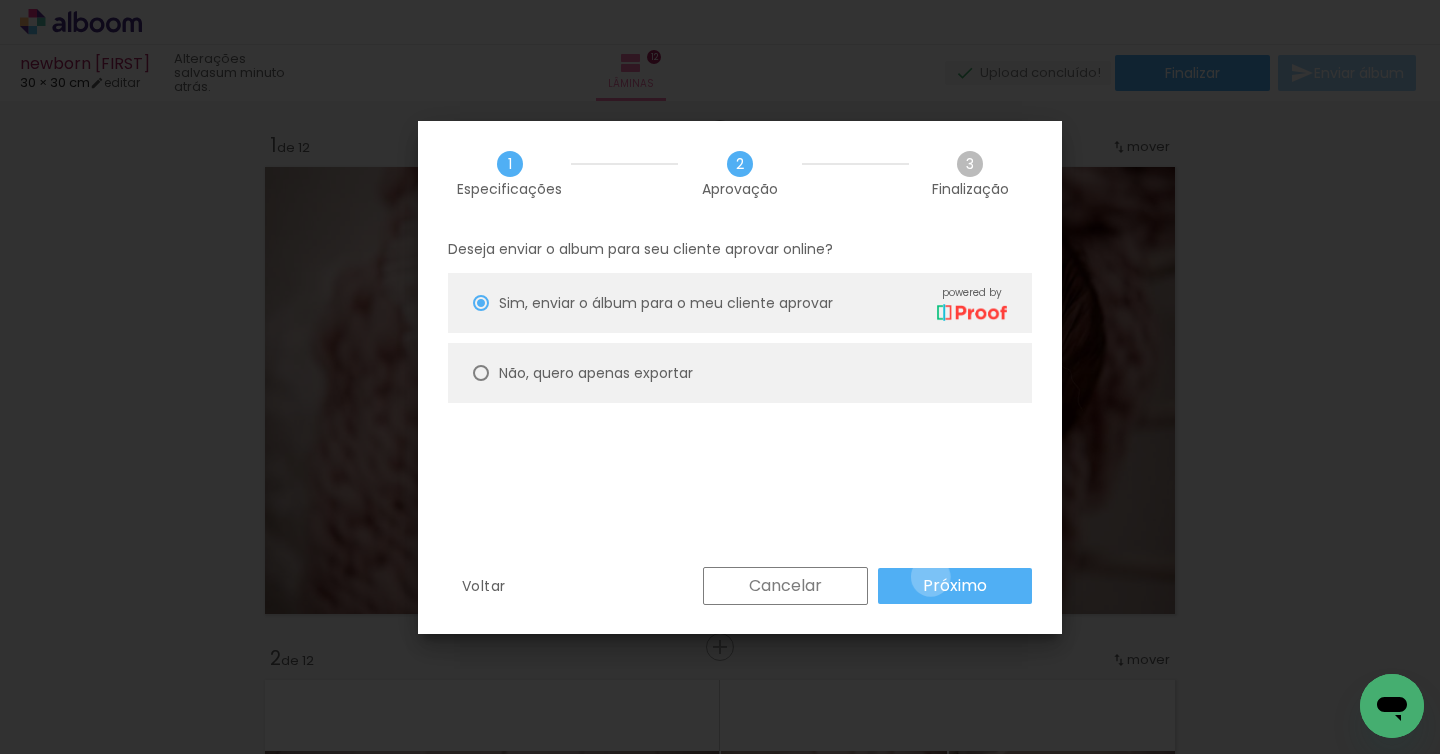 click on "Próximo" at bounding box center [0, 0] 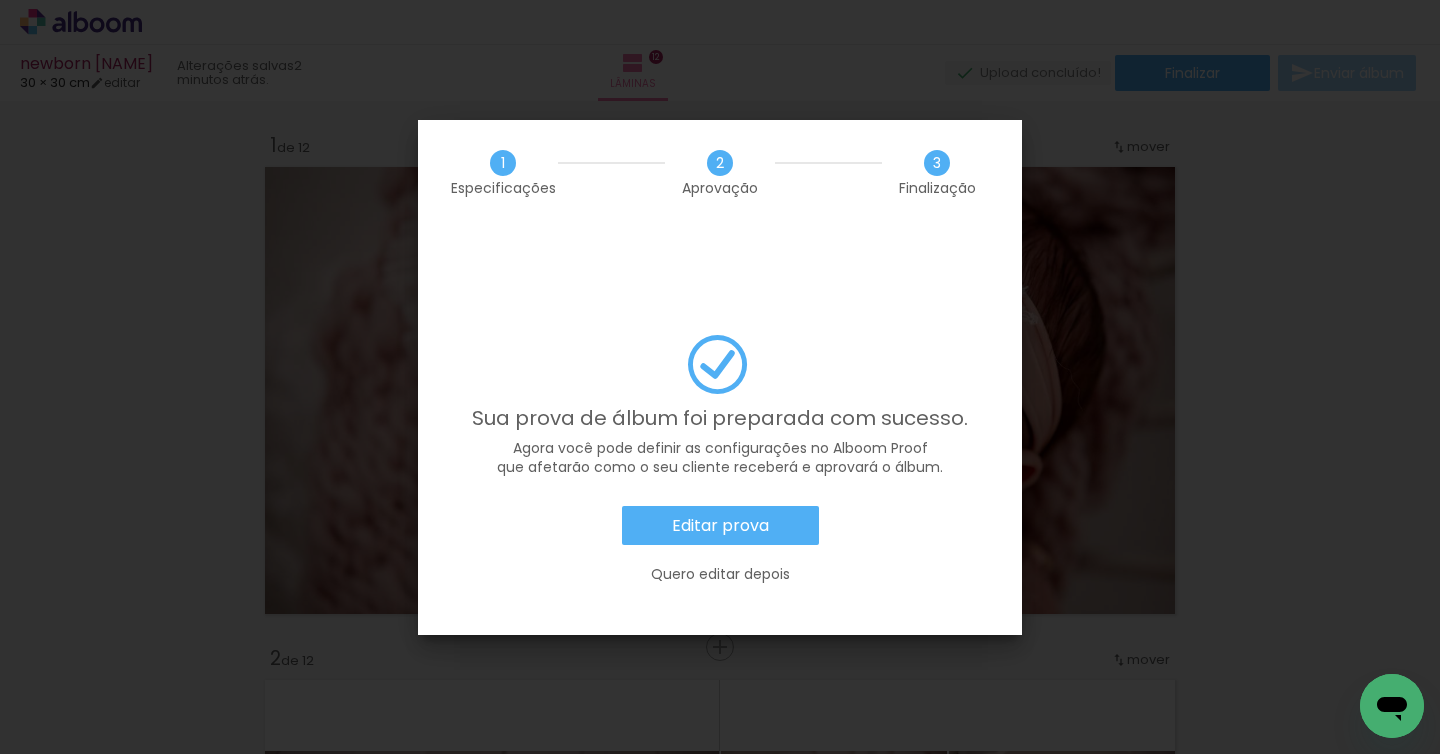 scroll, scrollTop: 0, scrollLeft: 0, axis: both 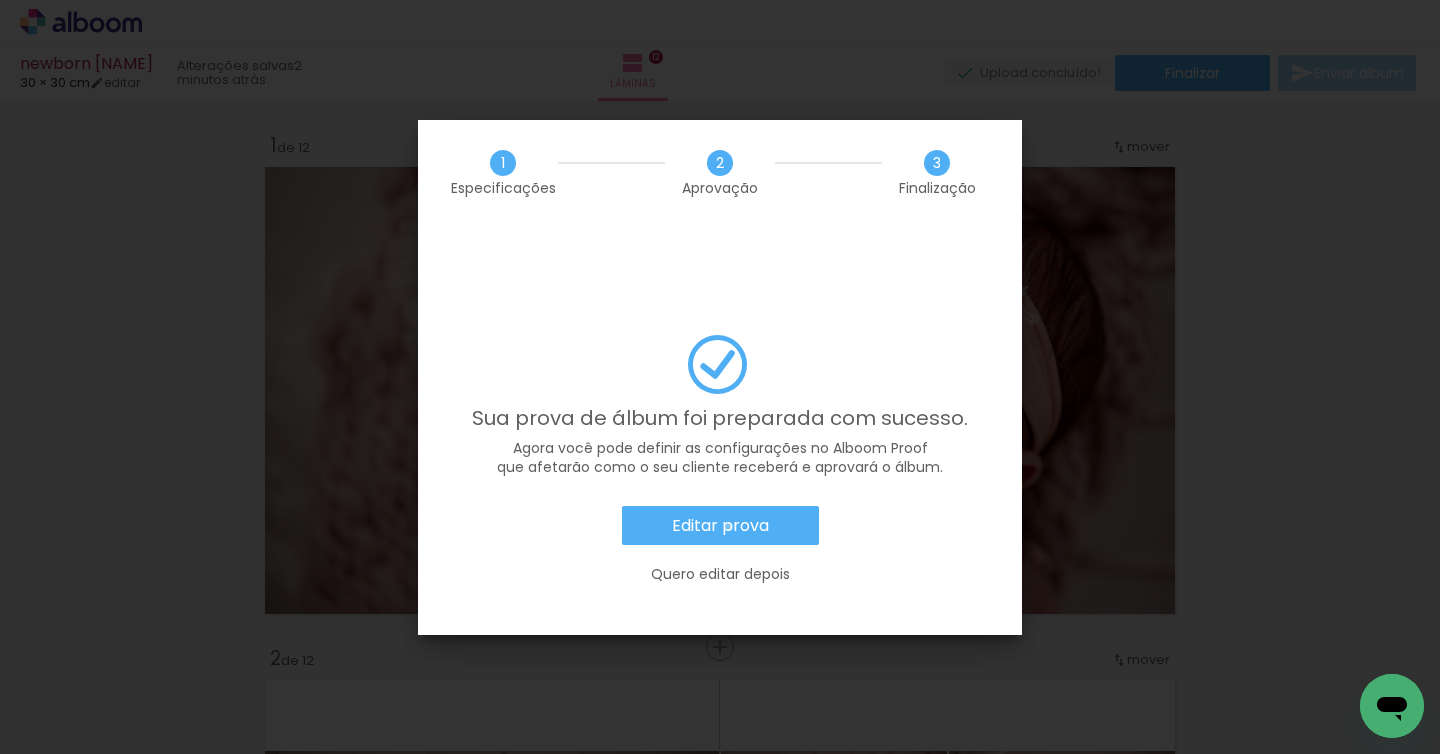 click on "Editar prova" at bounding box center (0, 0) 